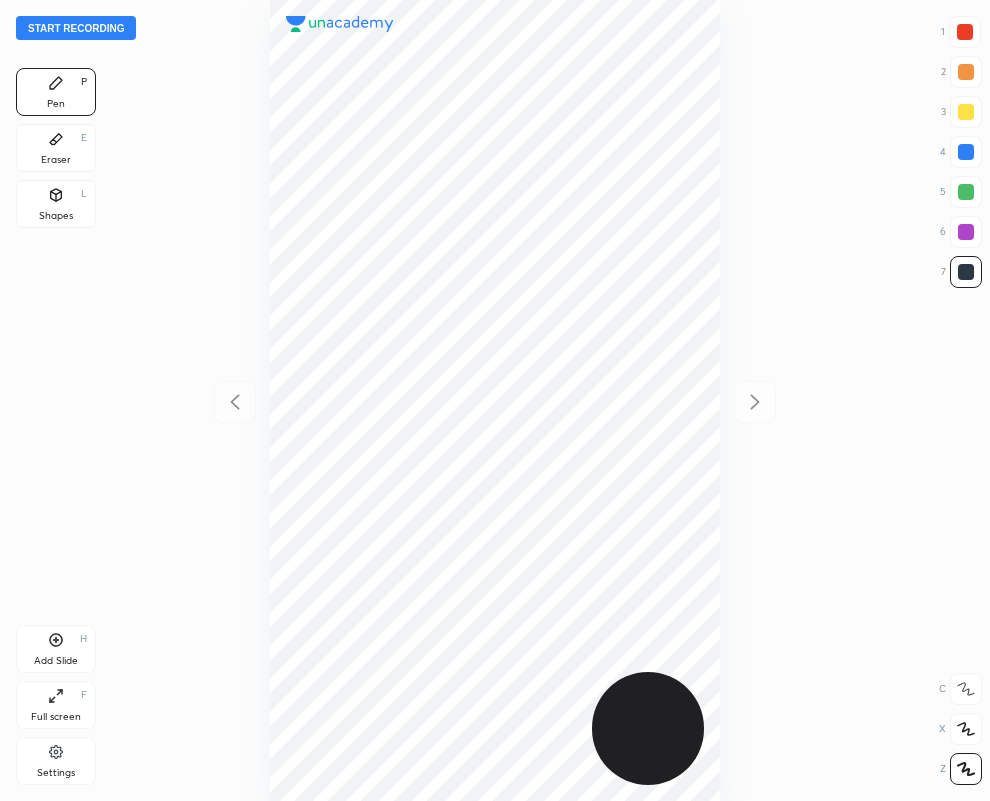 scroll, scrollTop: 0, scrollLeft: 0, axis: both 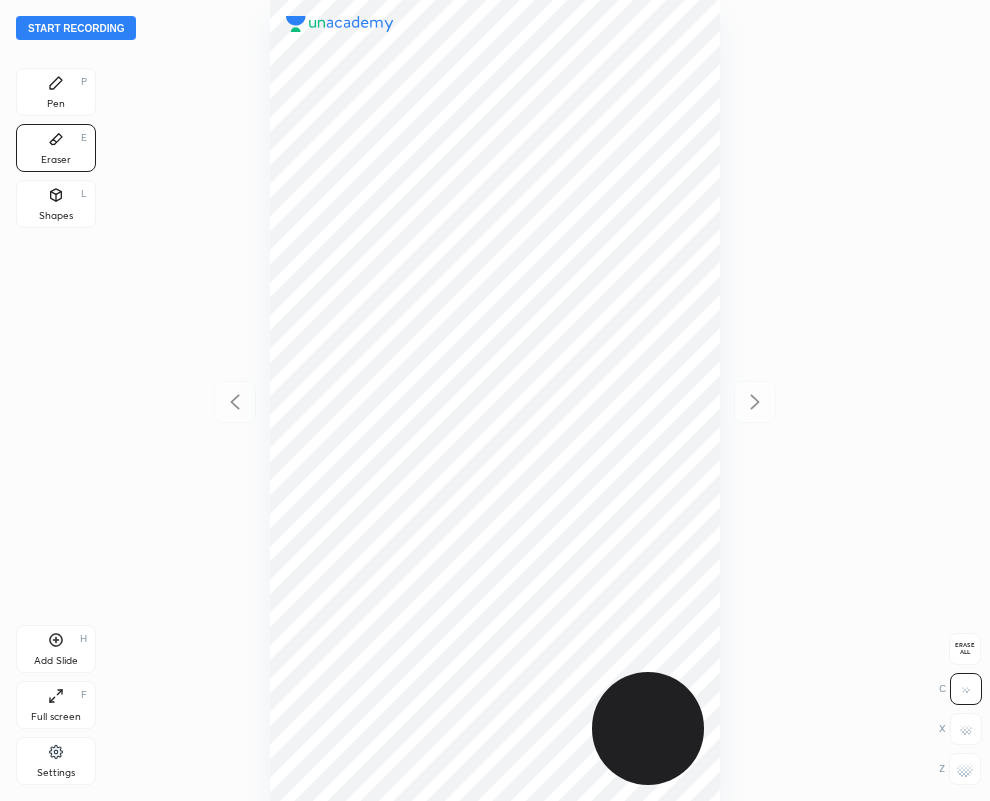 click on "Pen P" at bounding box center [56, 92] 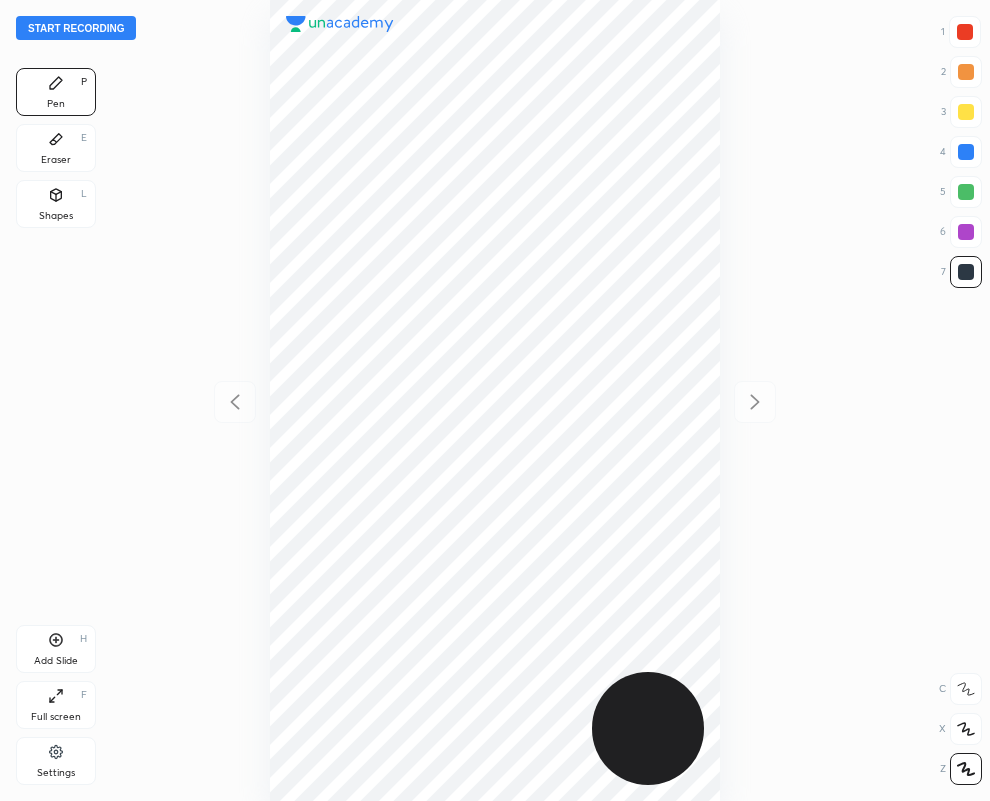 click at bounding box center [965, 32] 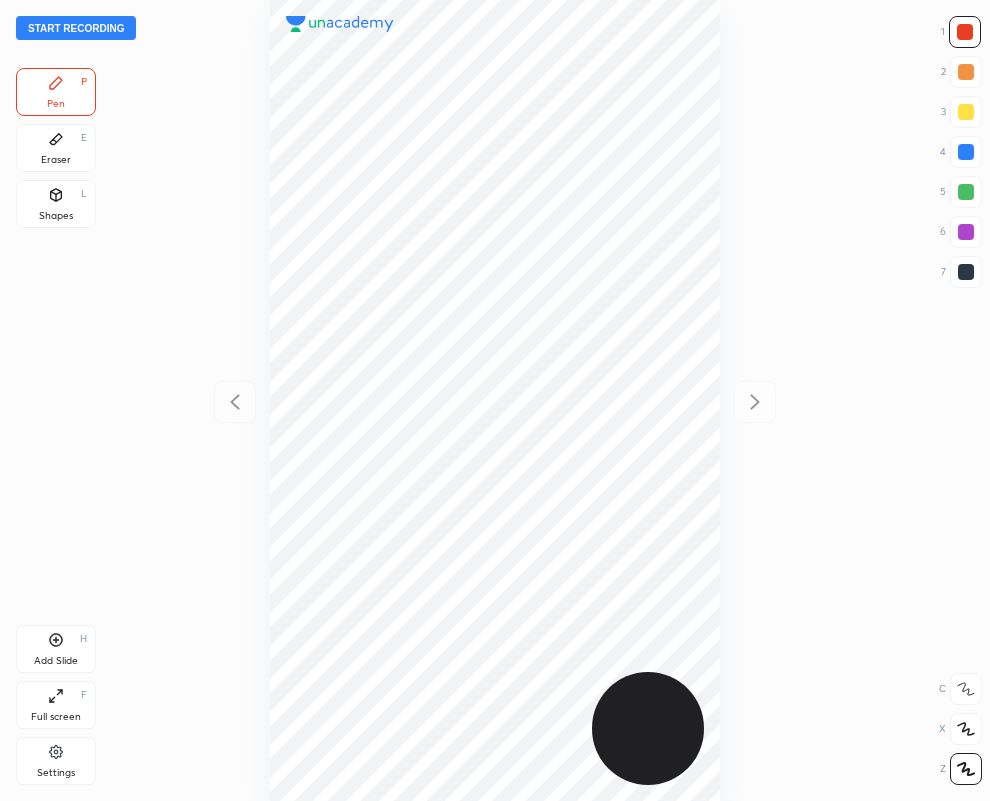 click at bounding box center [966, 272] 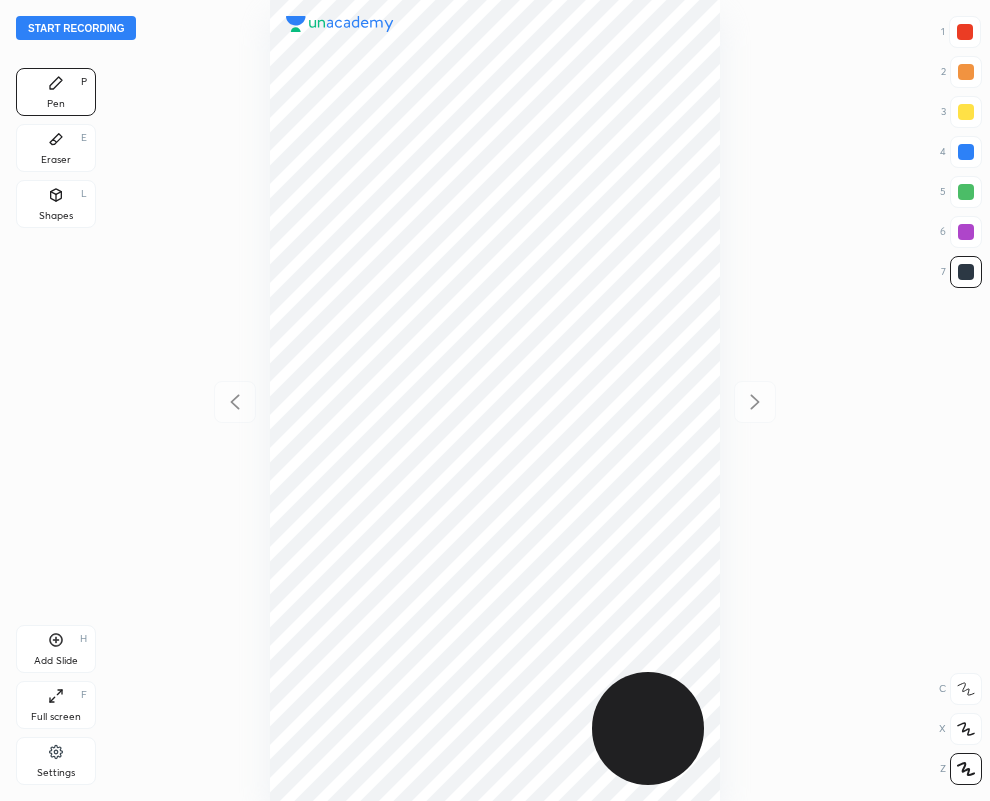drag, startPoint x: 963, startPoint y: 32, endPoint x: 800, endPoint y: 105, distance: 178.60011 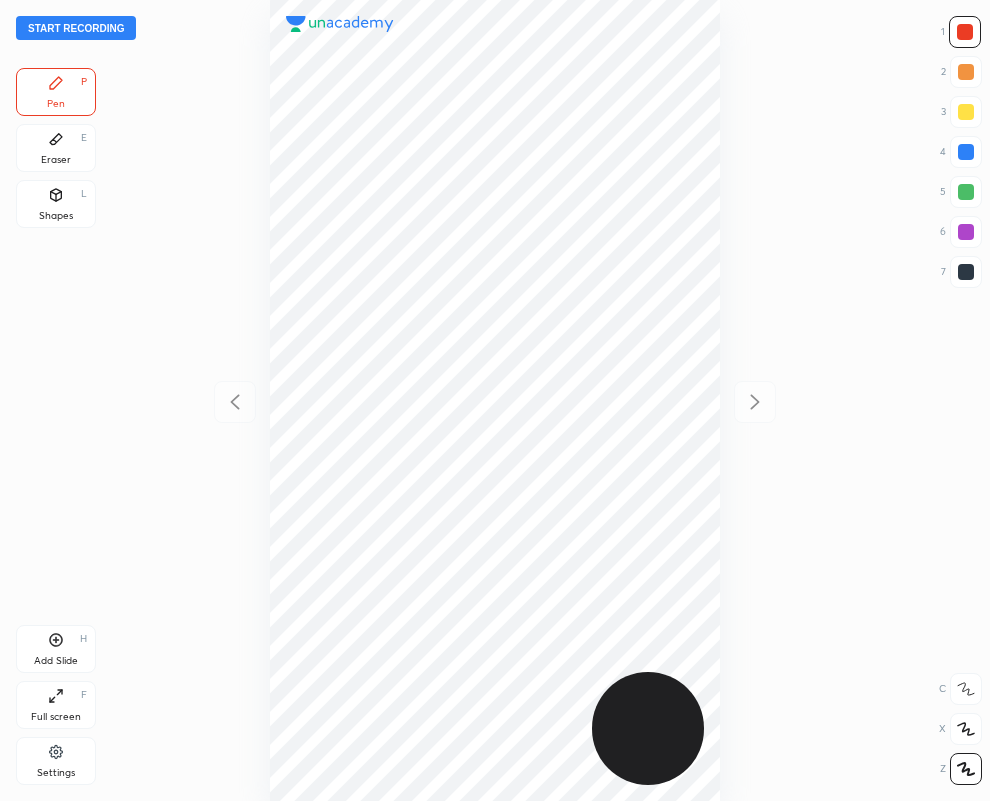 drag, startPoint x: 972, startPoint y: 272, endPoint x: 949, endPoint y: 275, distance: 23.194826 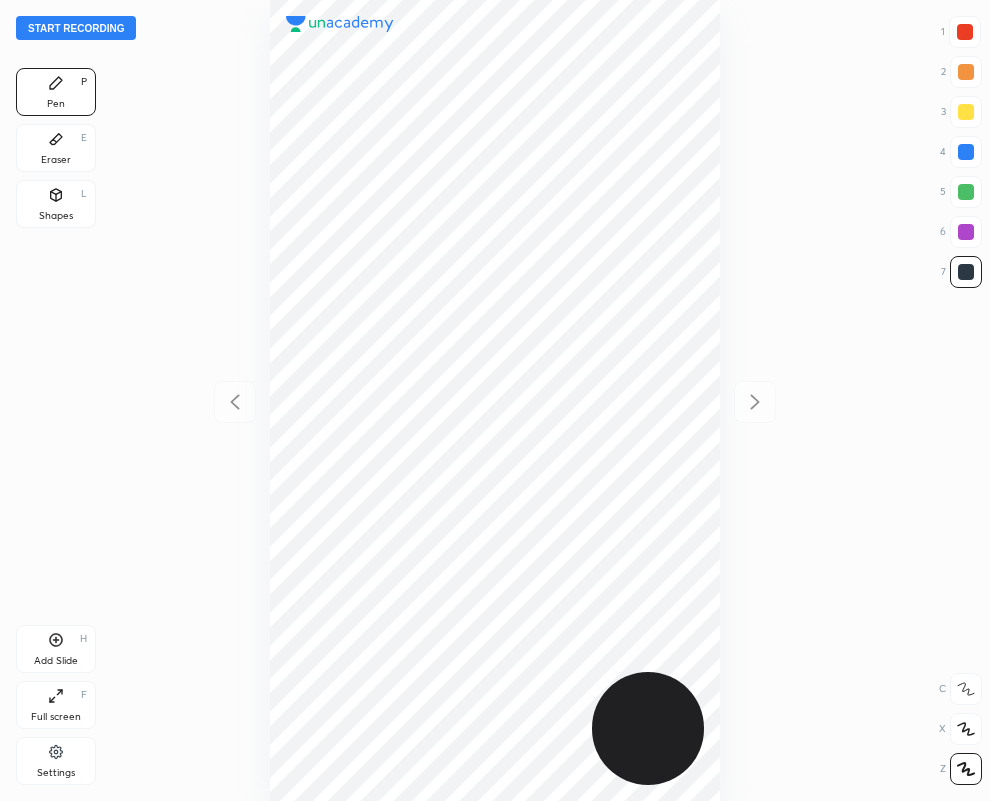click at bounding box center [966, 232] 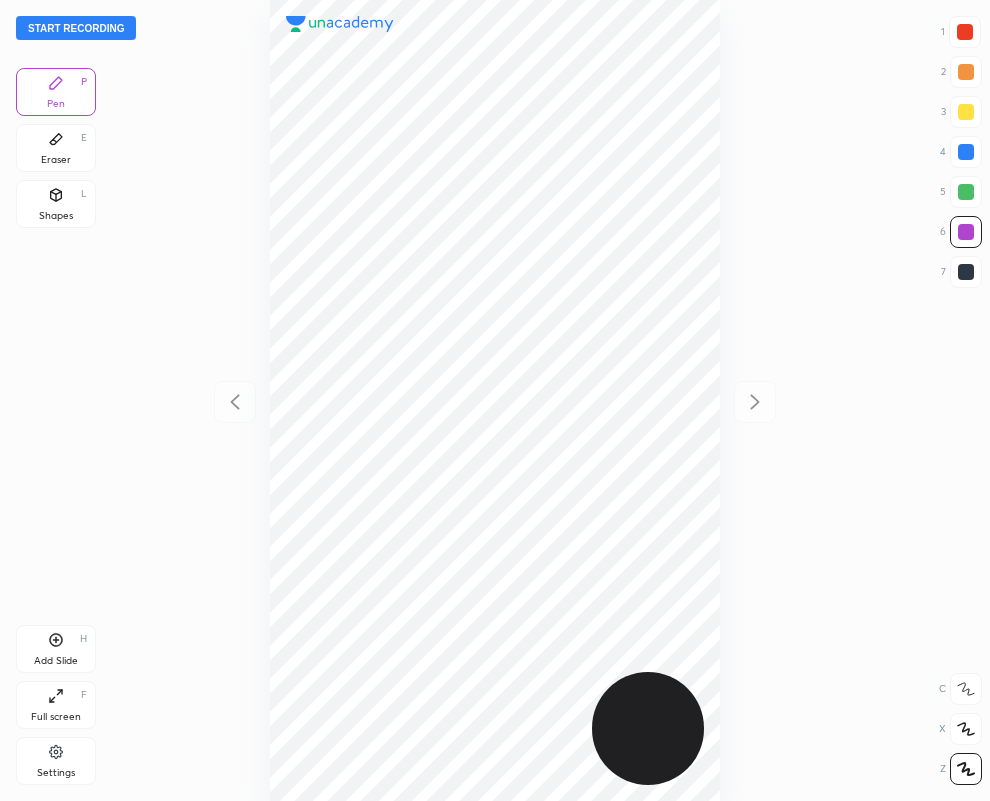 click at bounding box center [966, 272] 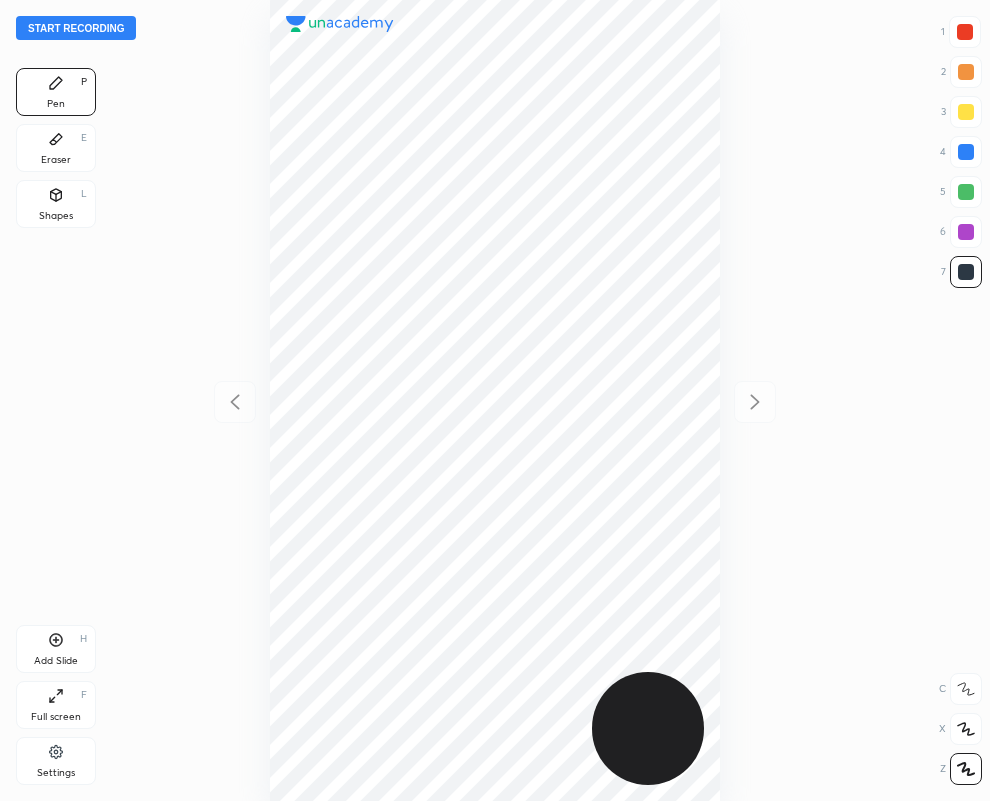 click at bounding box center (965, 32) 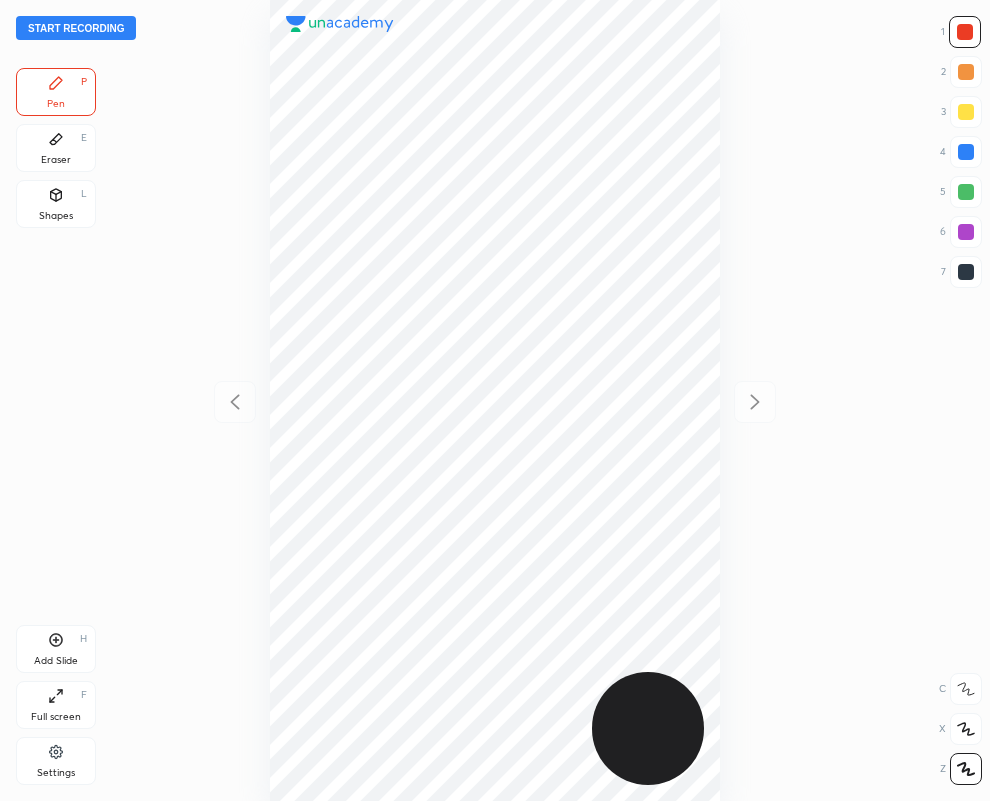 click at bounding box center [965, 32] 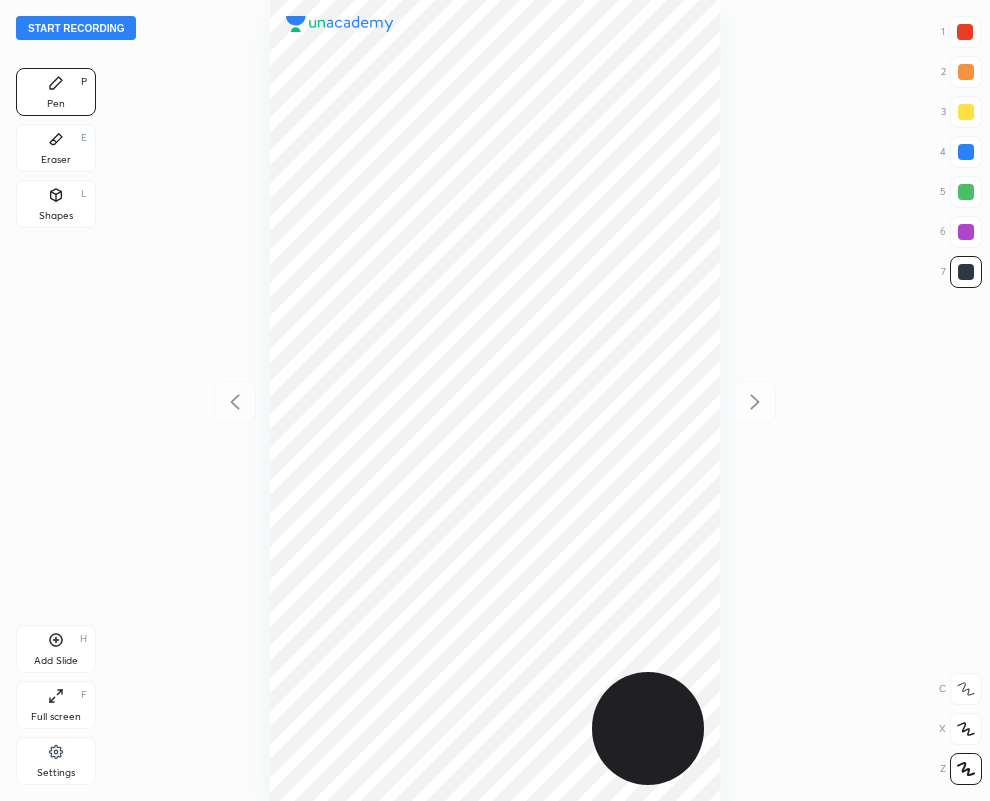 click on "Add Slide H" at bounding box center [56, 649] 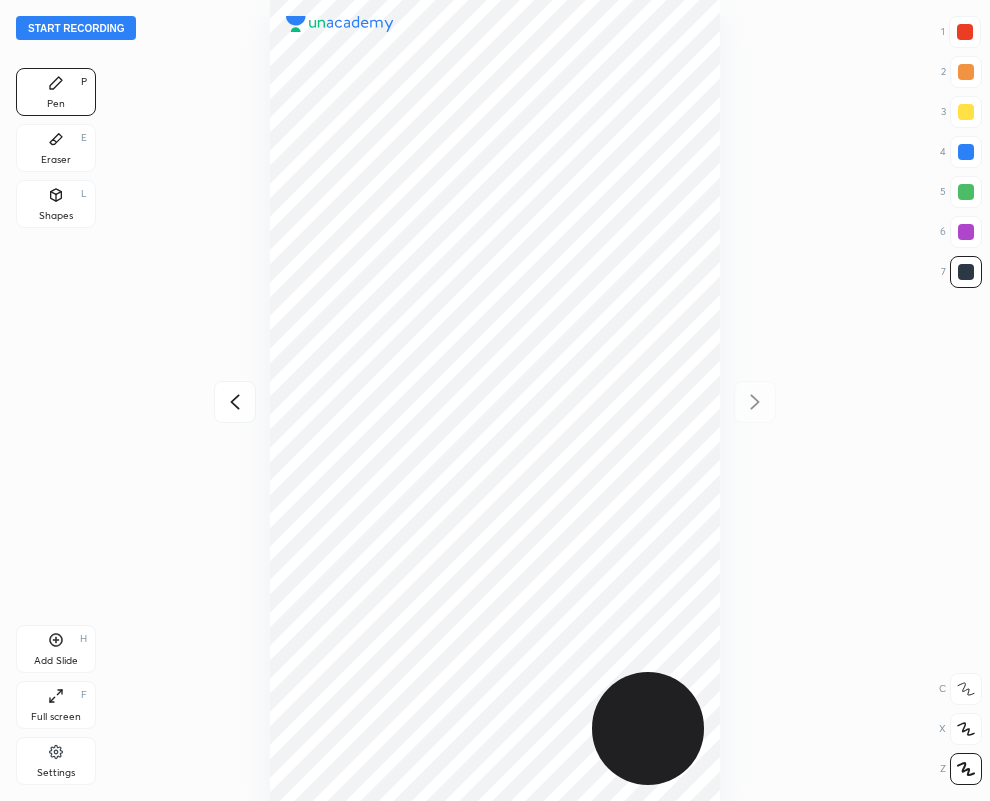 drag, startPoint x: 233, startPoint y: 398, endPoint x: 228, endPoint y: 411, distance: 13.928389 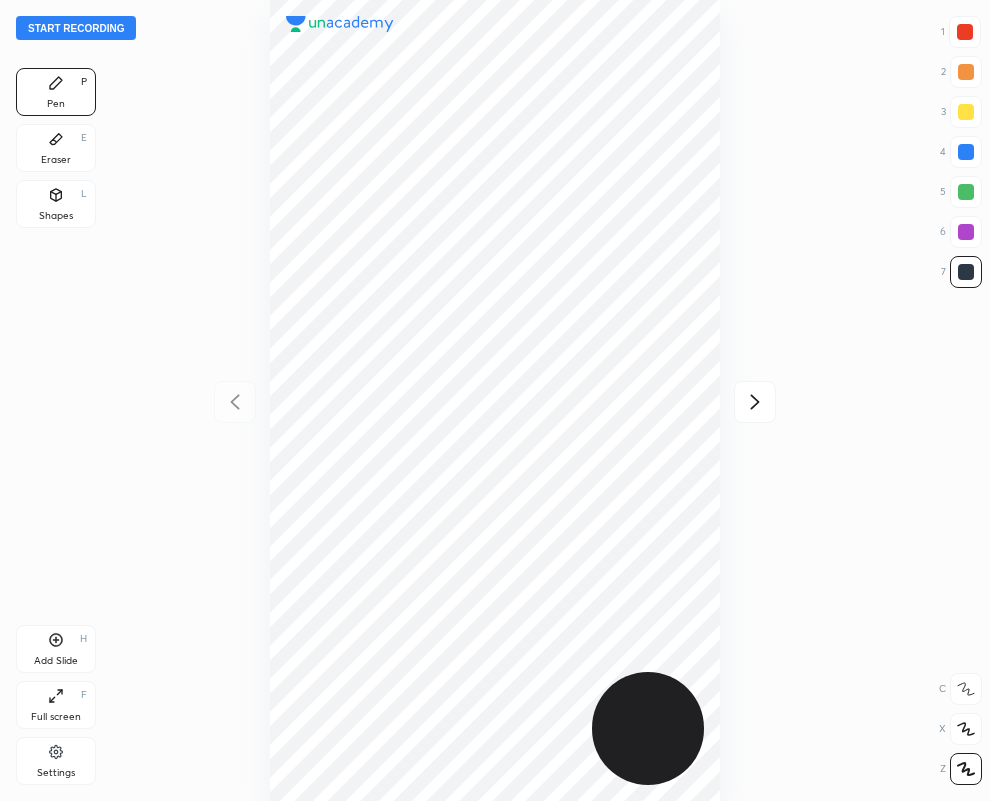 click on "Eraser E" at bounding box center [56, 148] 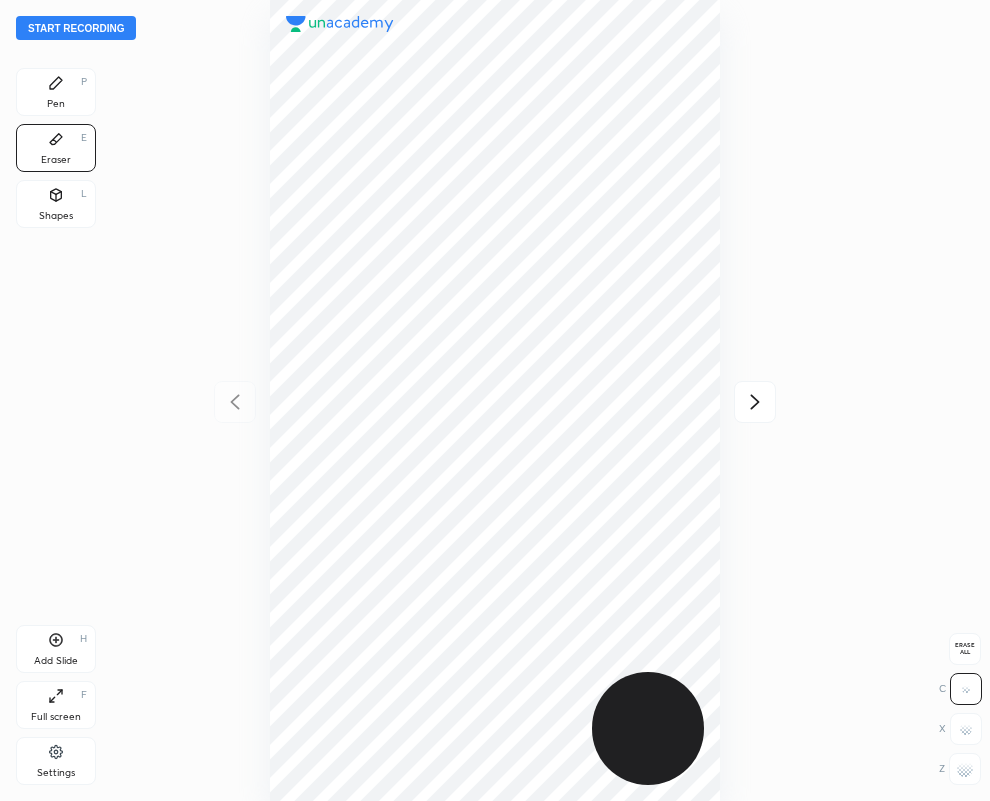 click 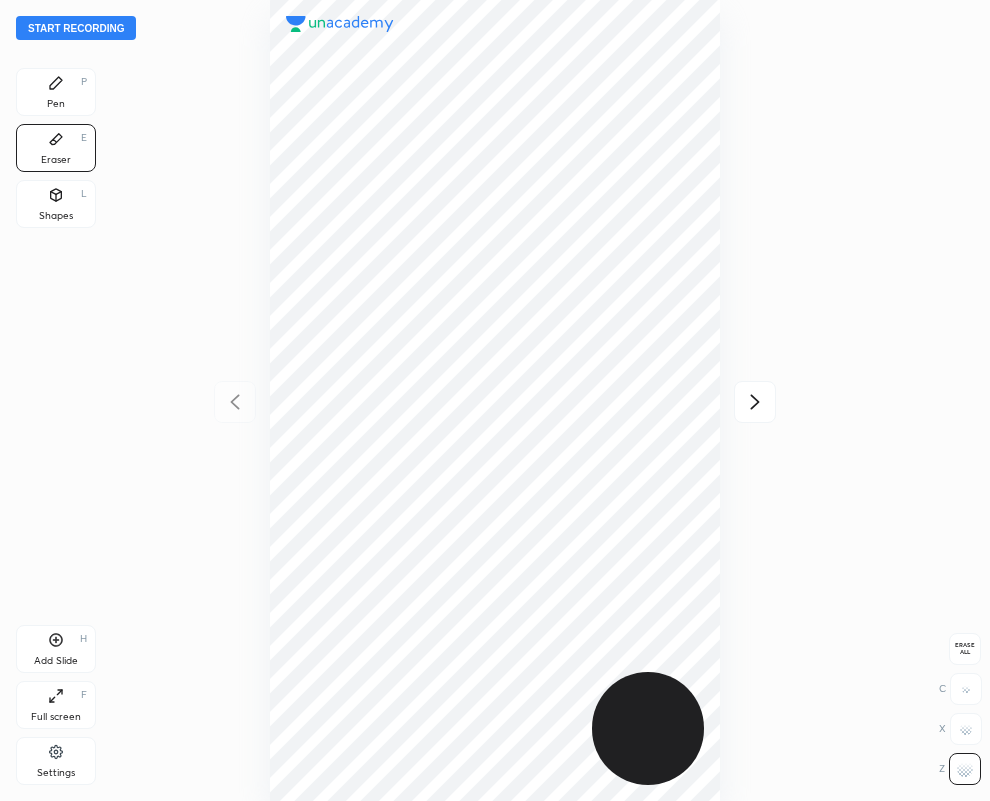 click on "Pen P" at bounding box center [56, 92] 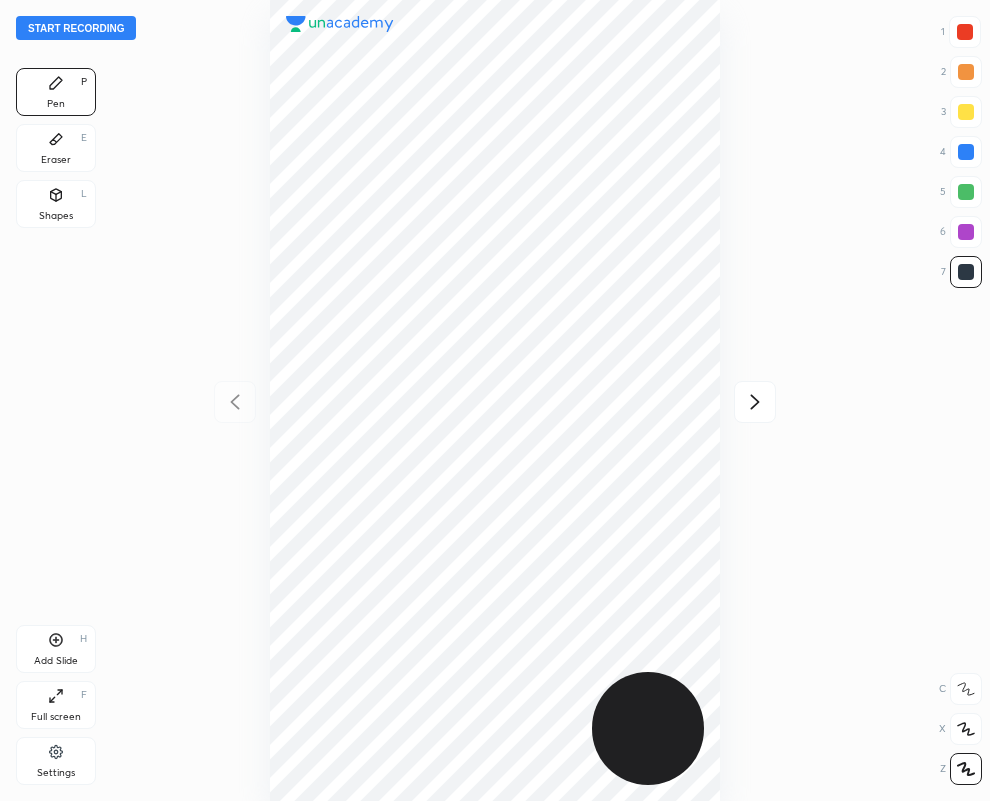 drag, startPoint x: 56, startPoint y: 155, endPoint x: 50, endPoint y: 176, distance: 21.84033 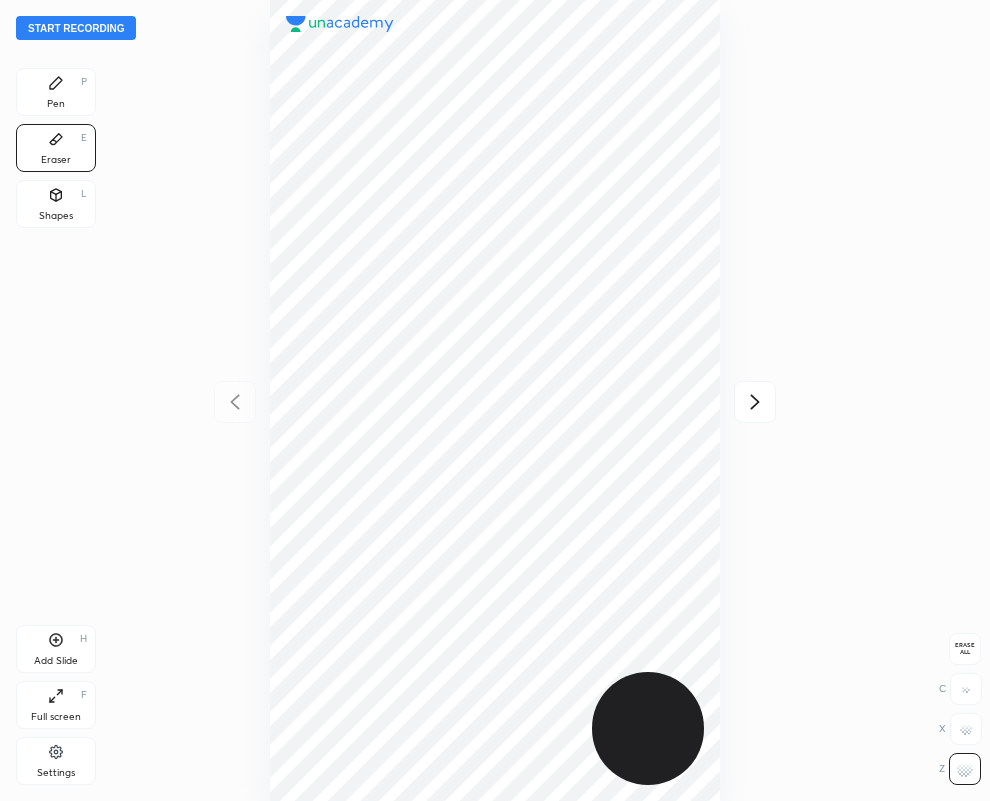 click 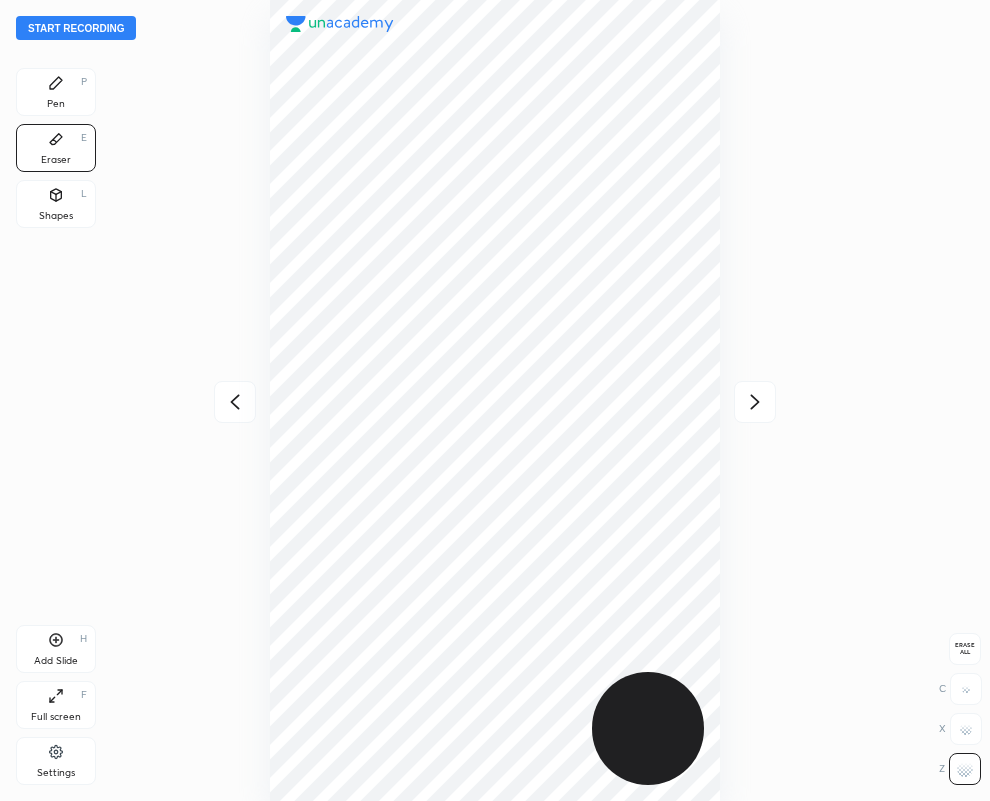 click on "Pen P" at bounding box center [56, 92] 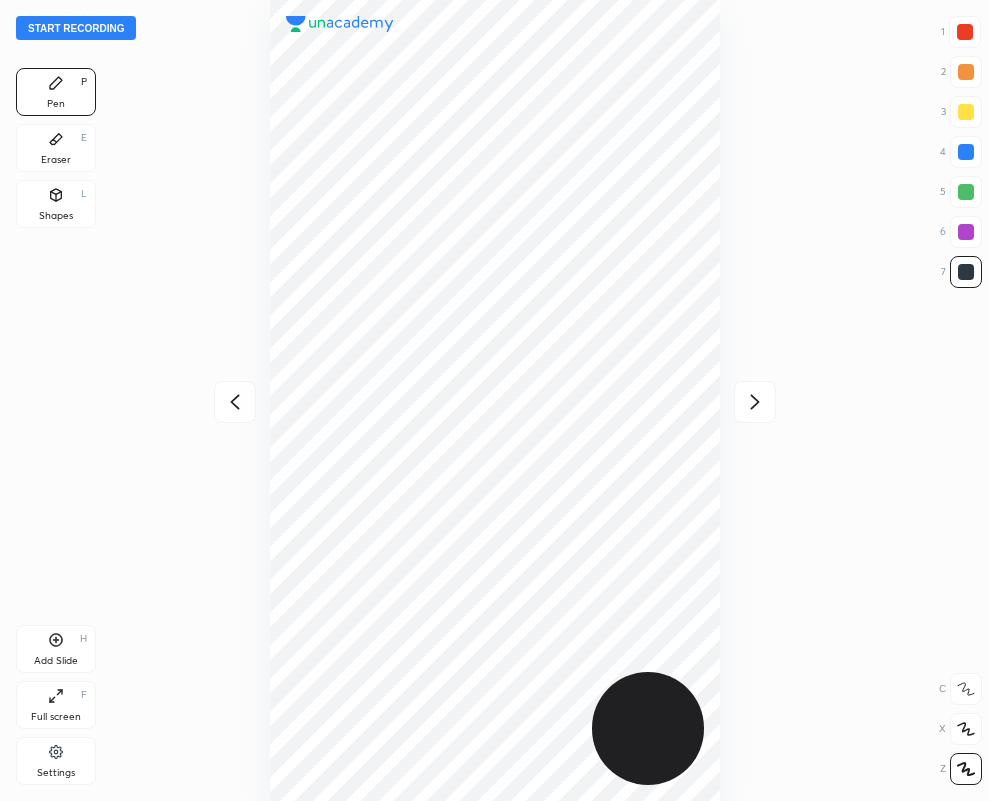 click 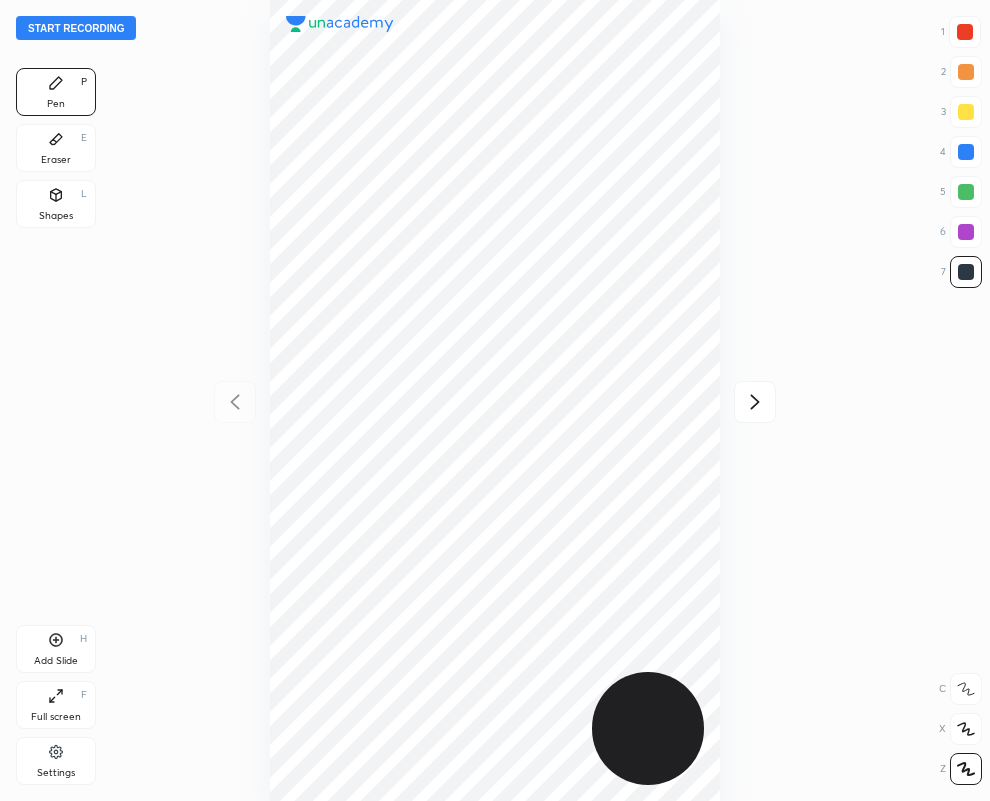 click 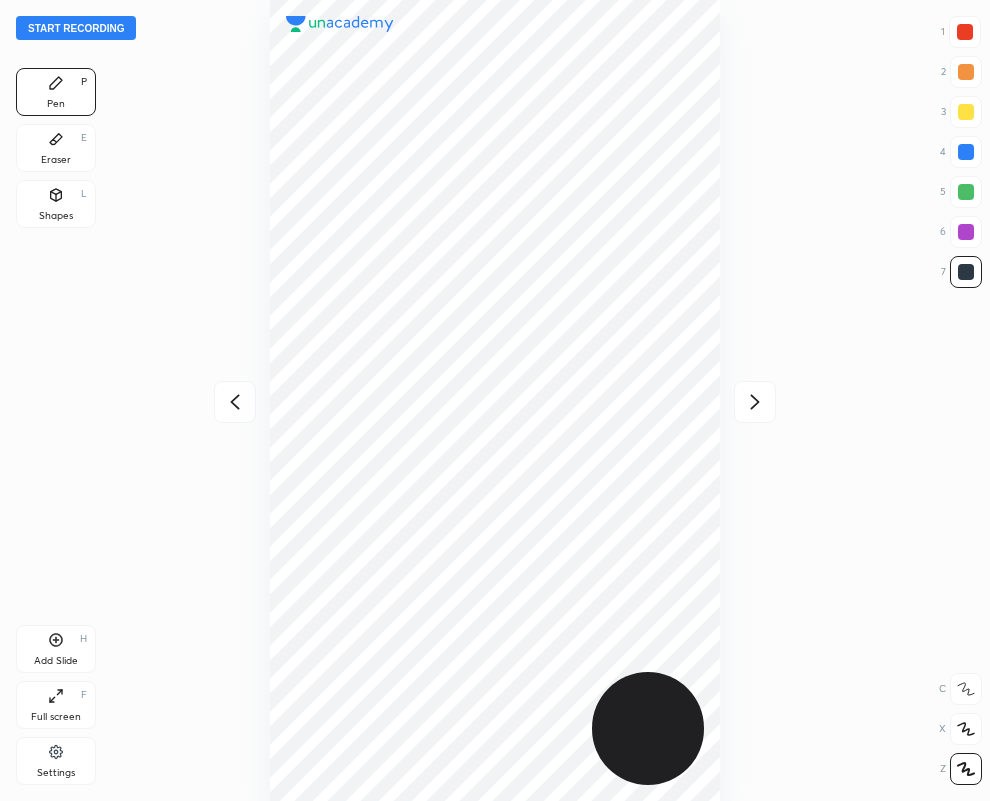 click 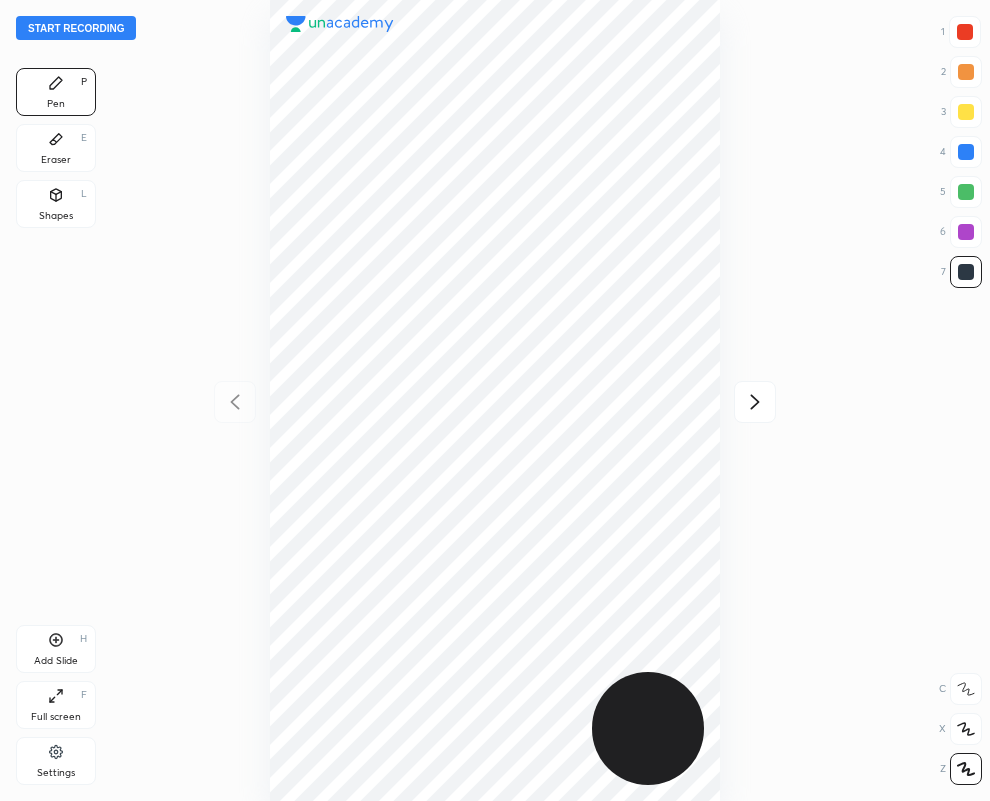 click 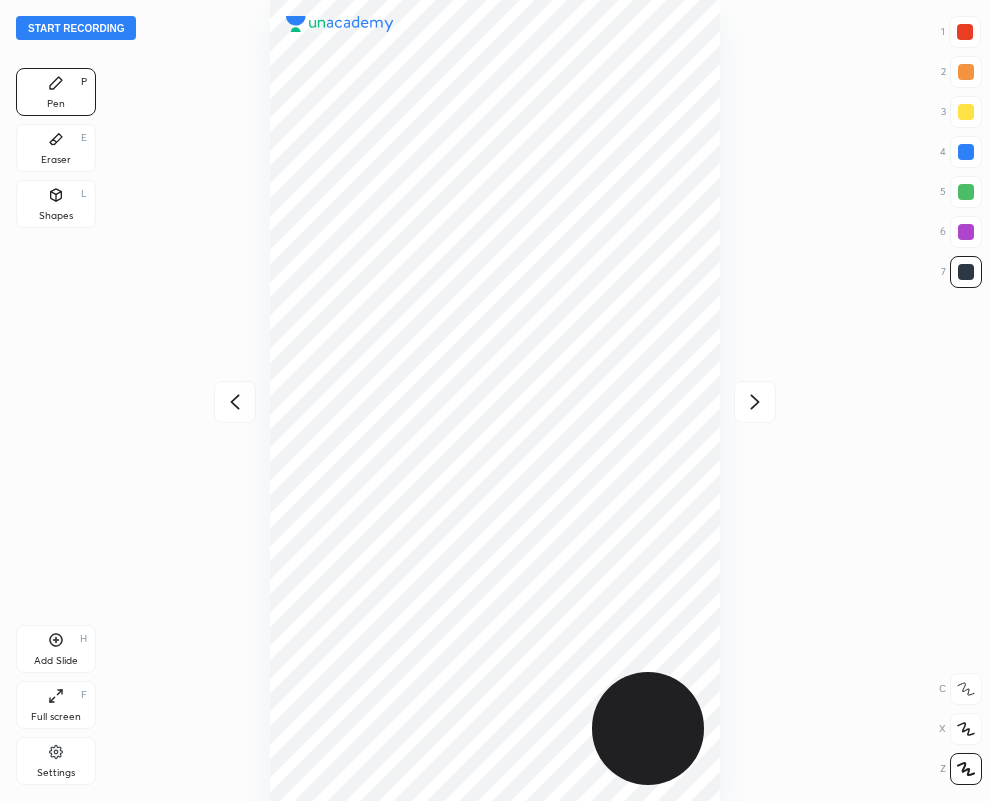 click at bounding box center [235, 402] 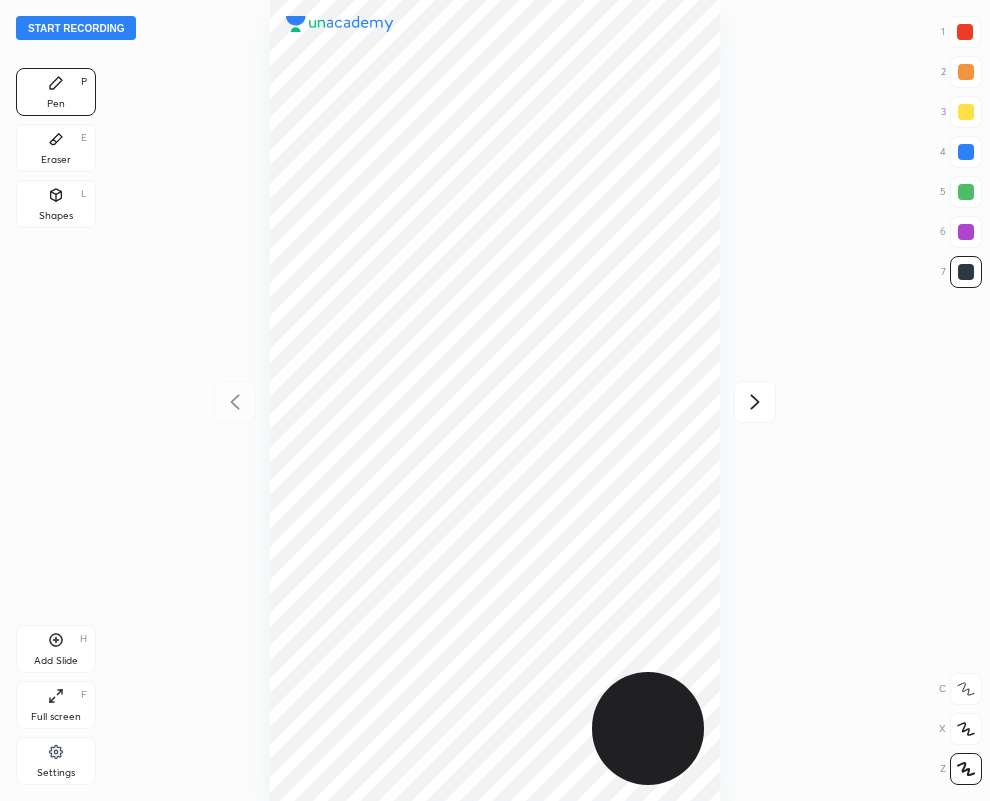 click 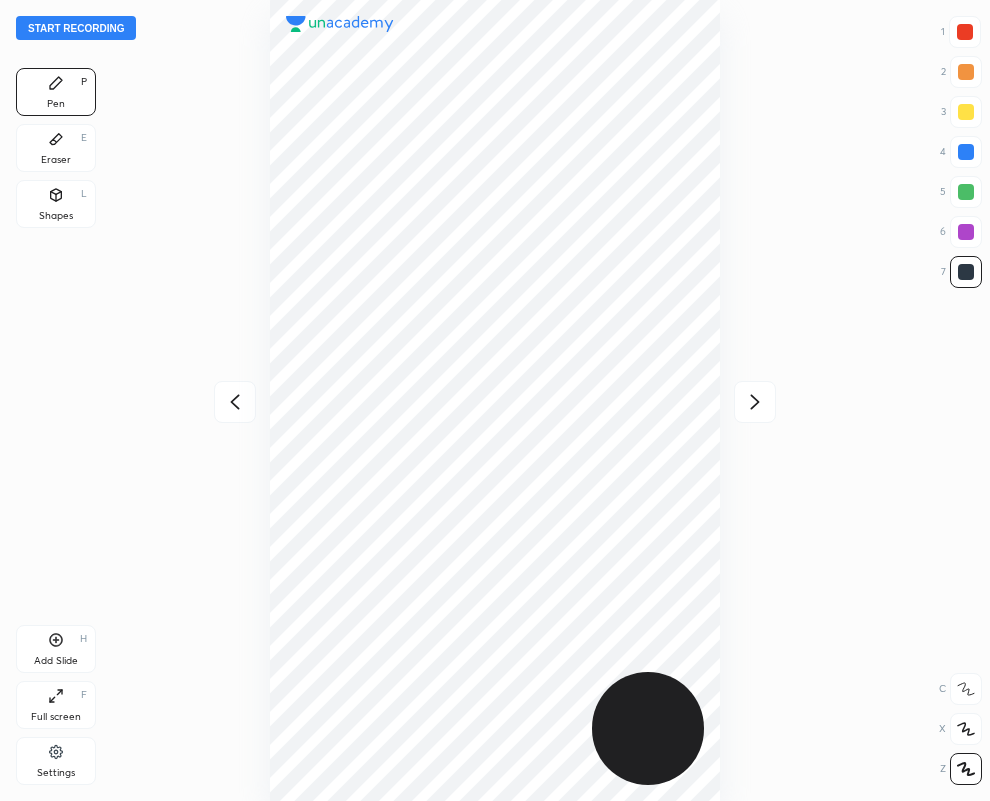 drag, startPoint x: 44, startPoint y: 142, endPoint x: 211, endPoint y: 166, distance: 168.71574 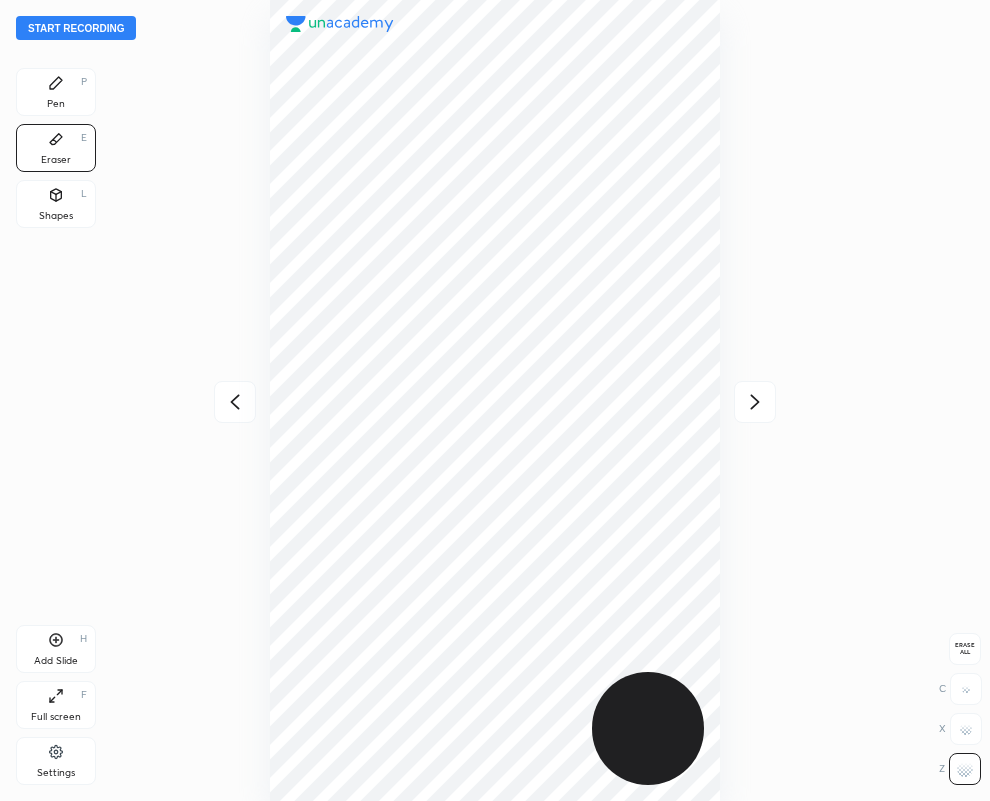 click 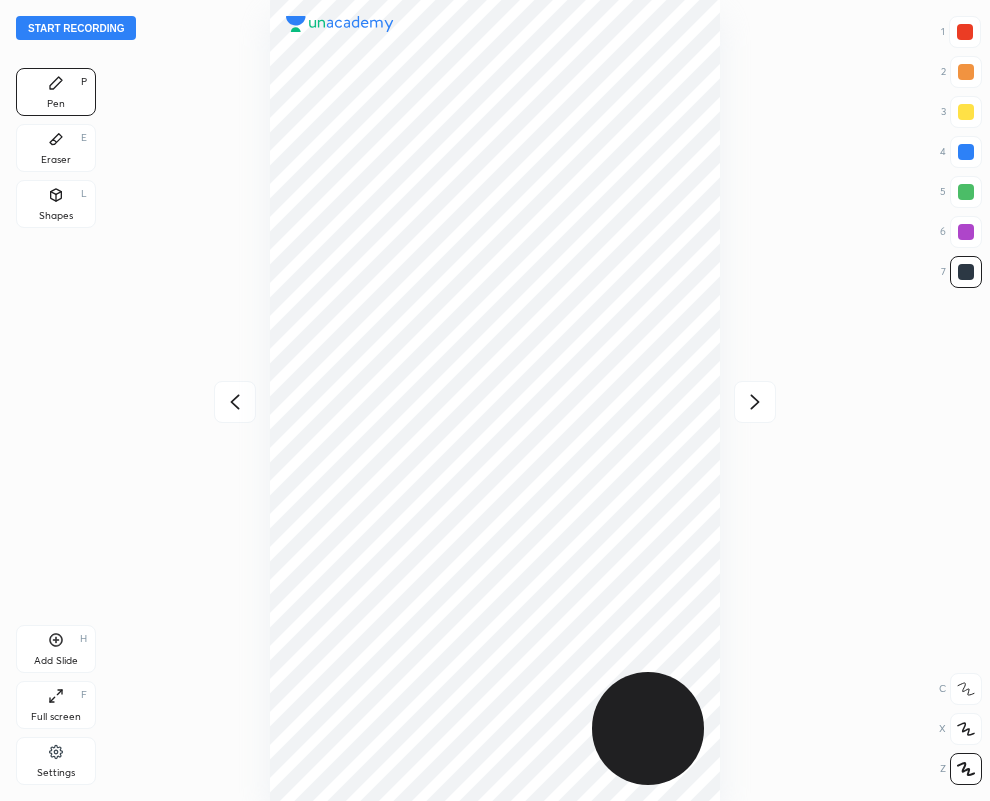 click 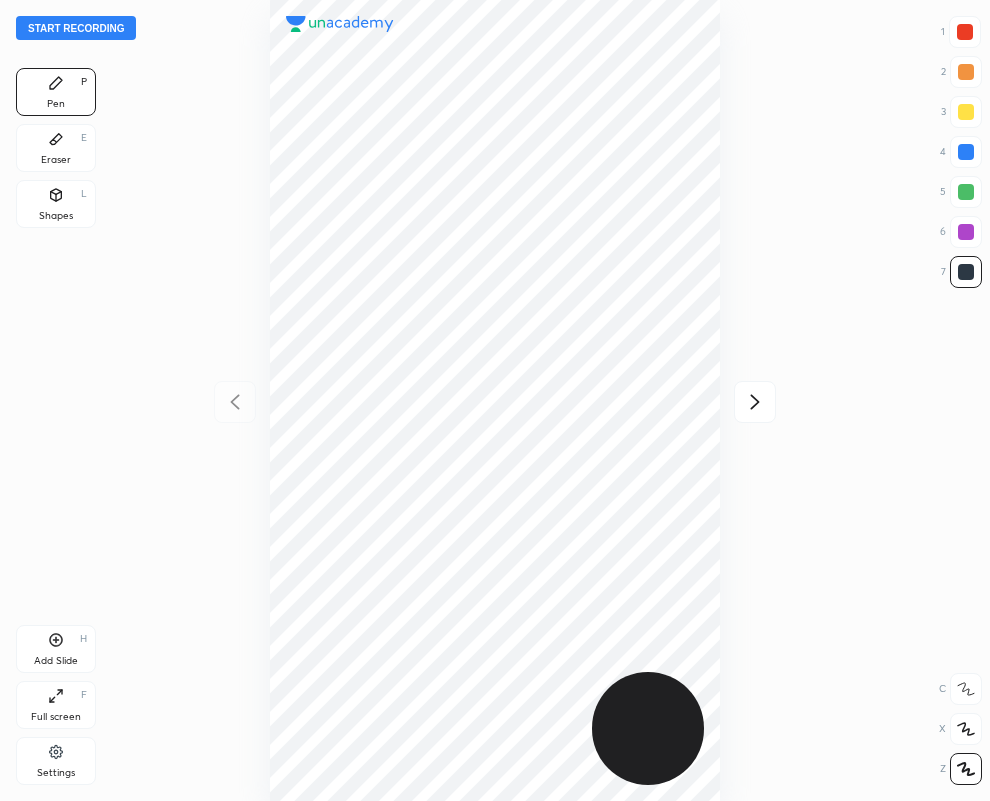 click 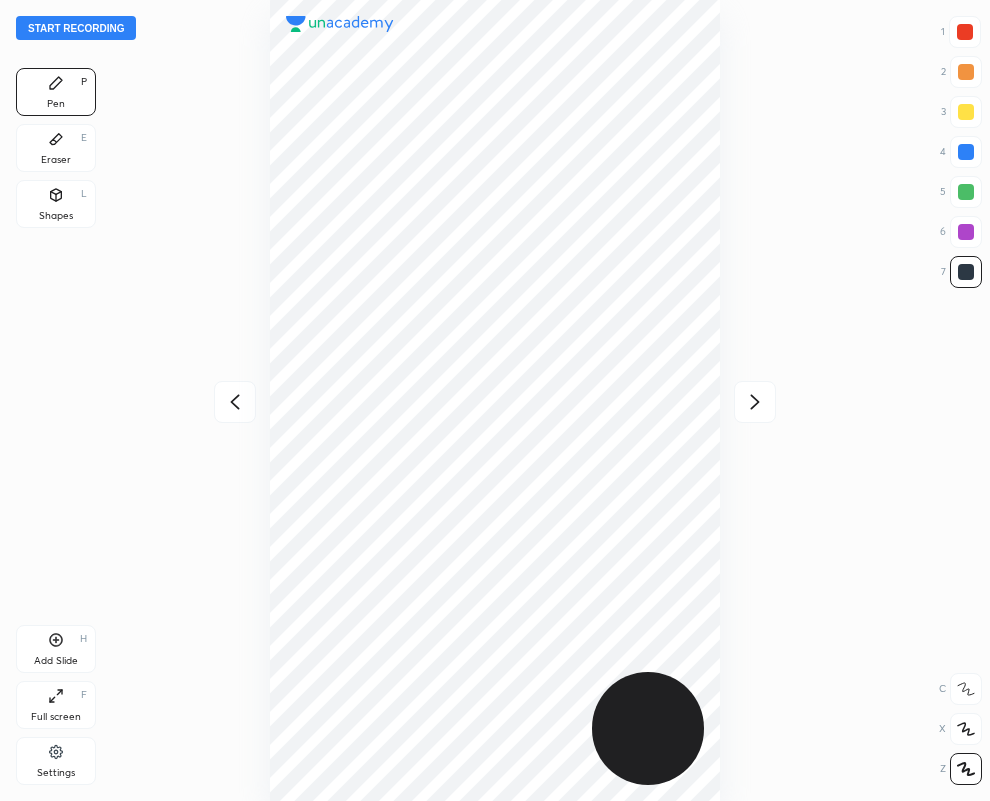 drag, startPoint x: 964, startPoint y: 28, endPoint x: 864, endPoint y: 88, distance: 116.61904 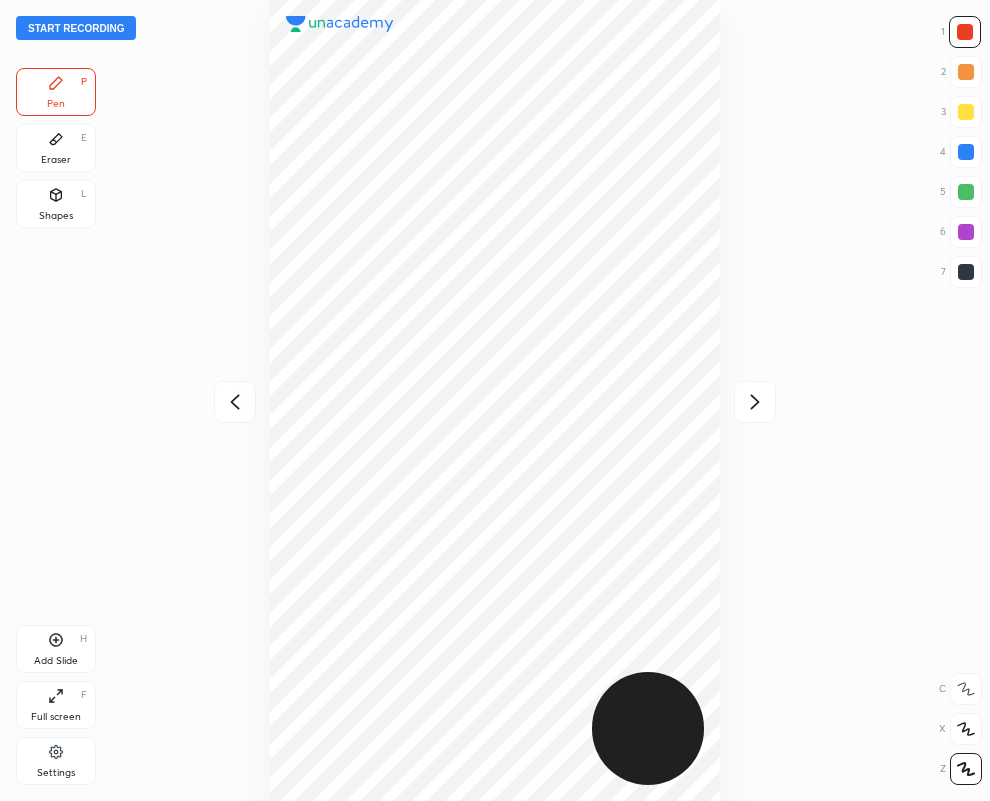 click 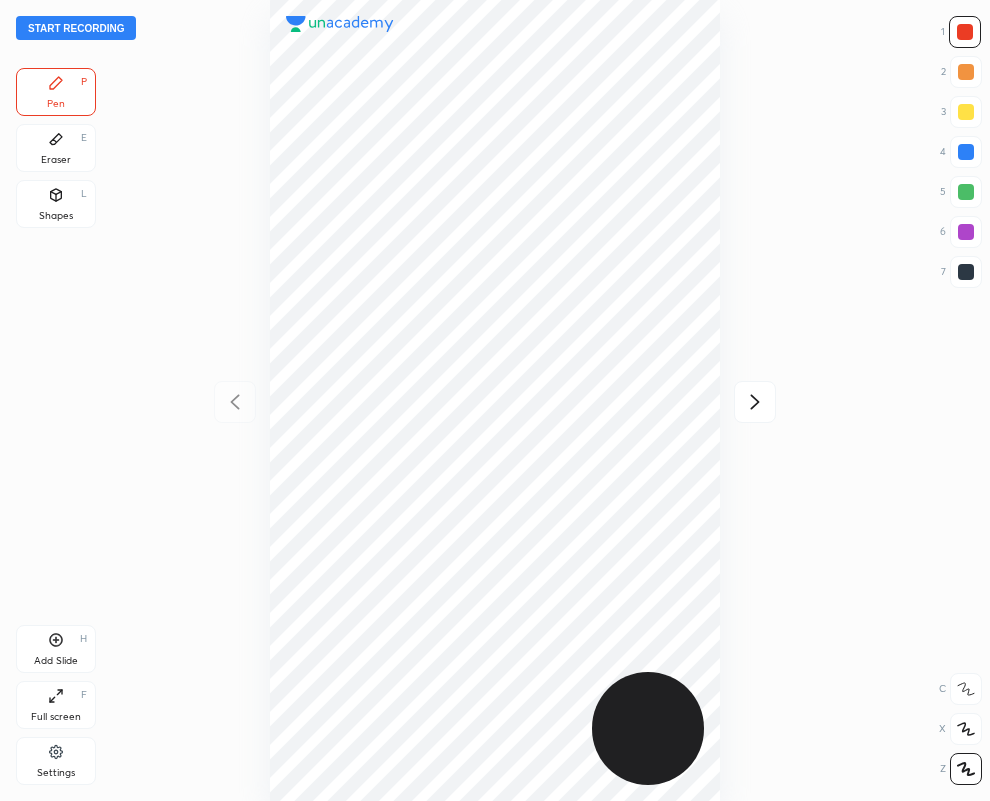 click 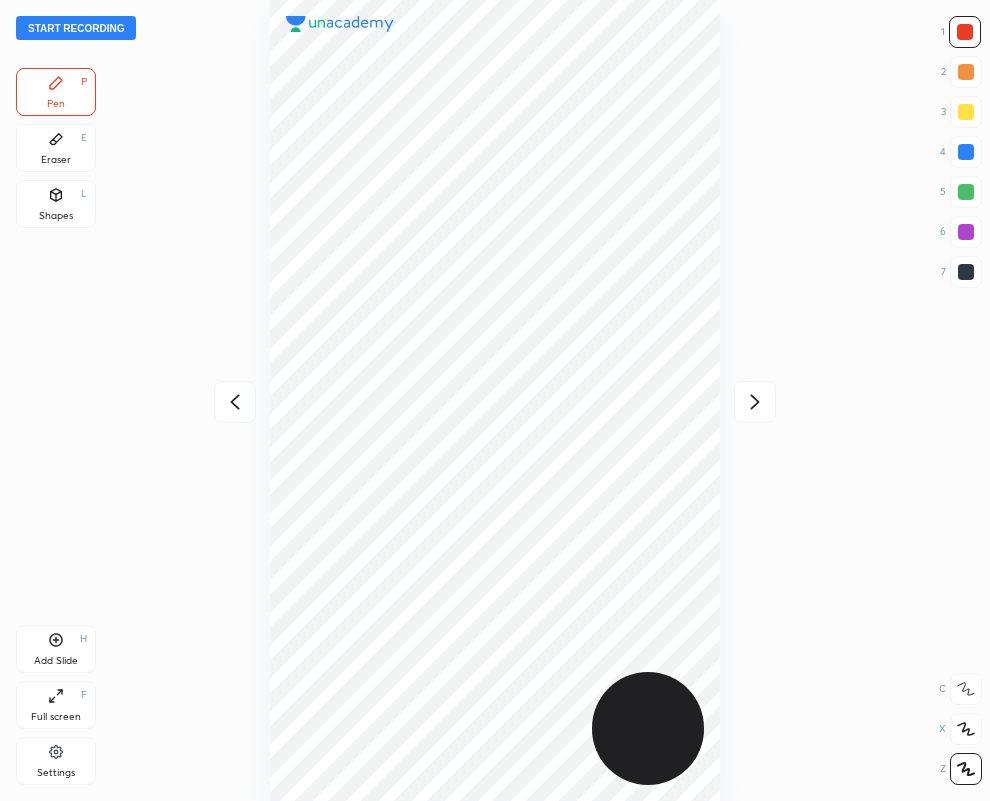 click 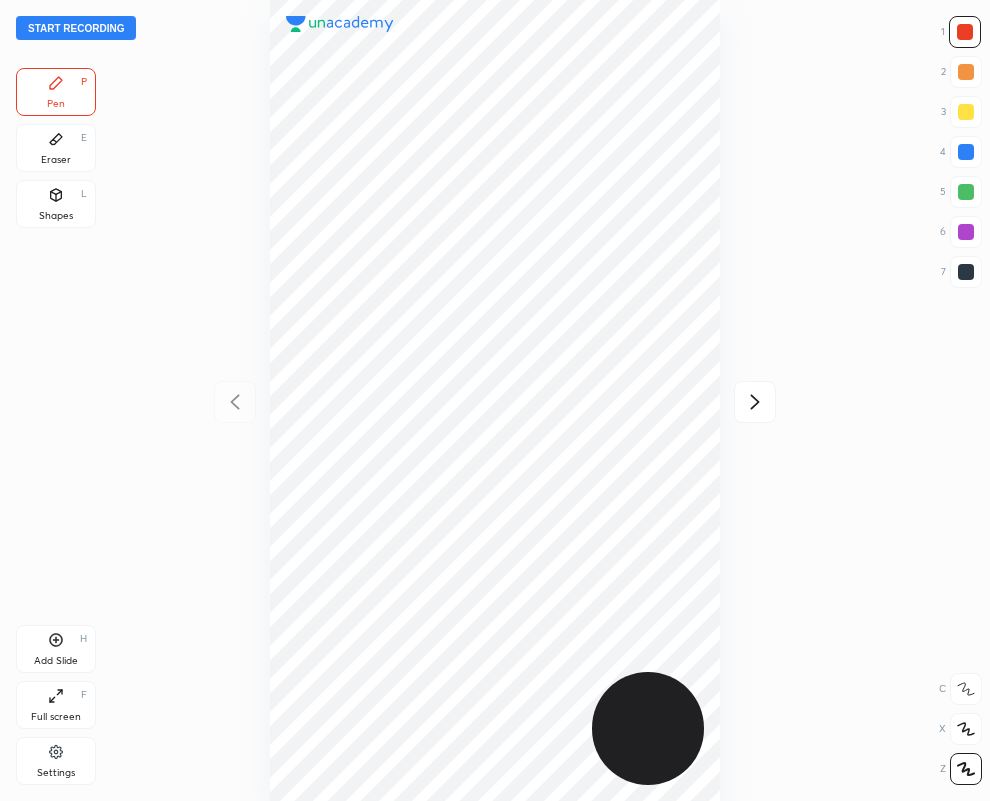click 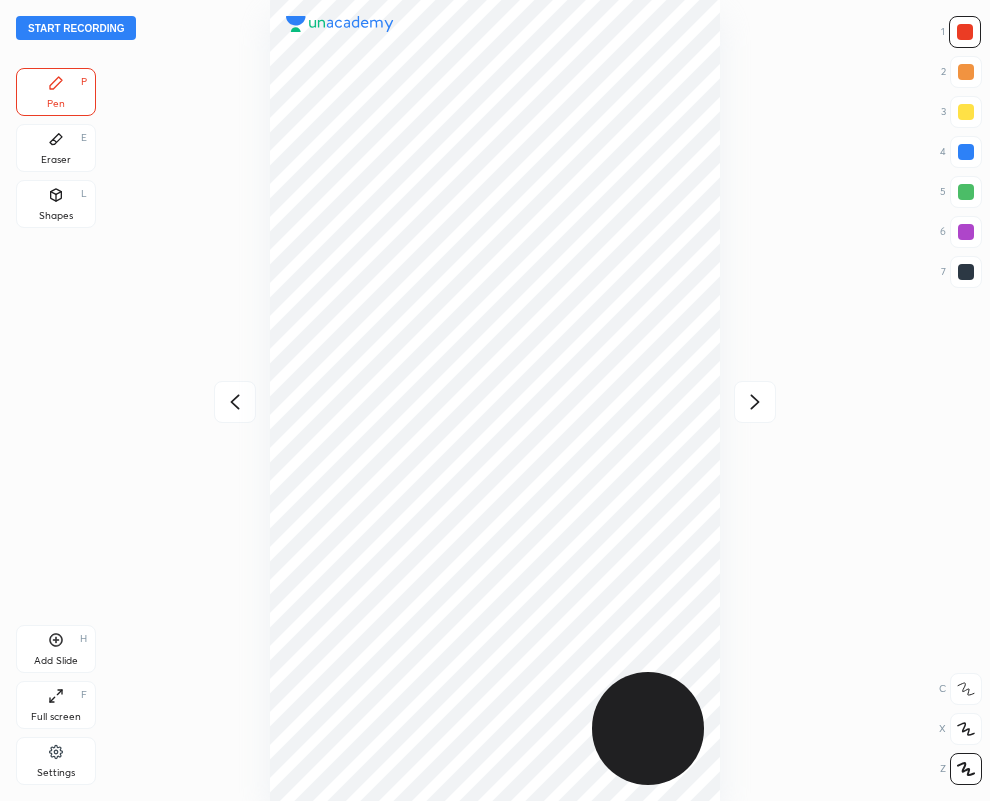 click 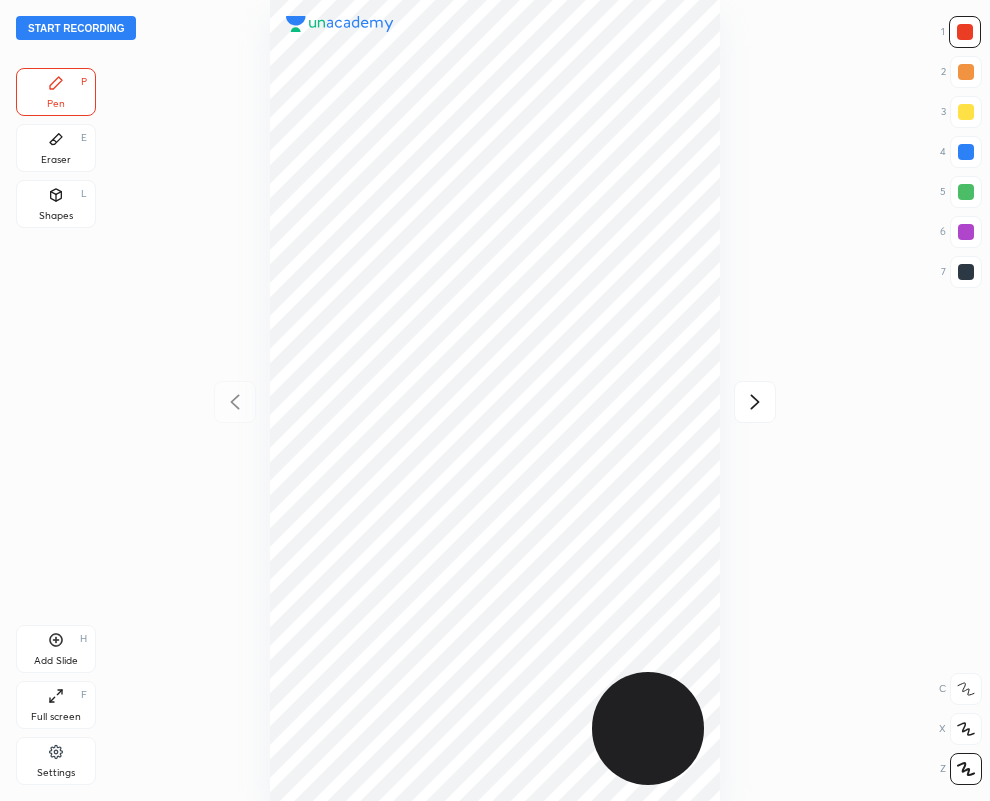 click 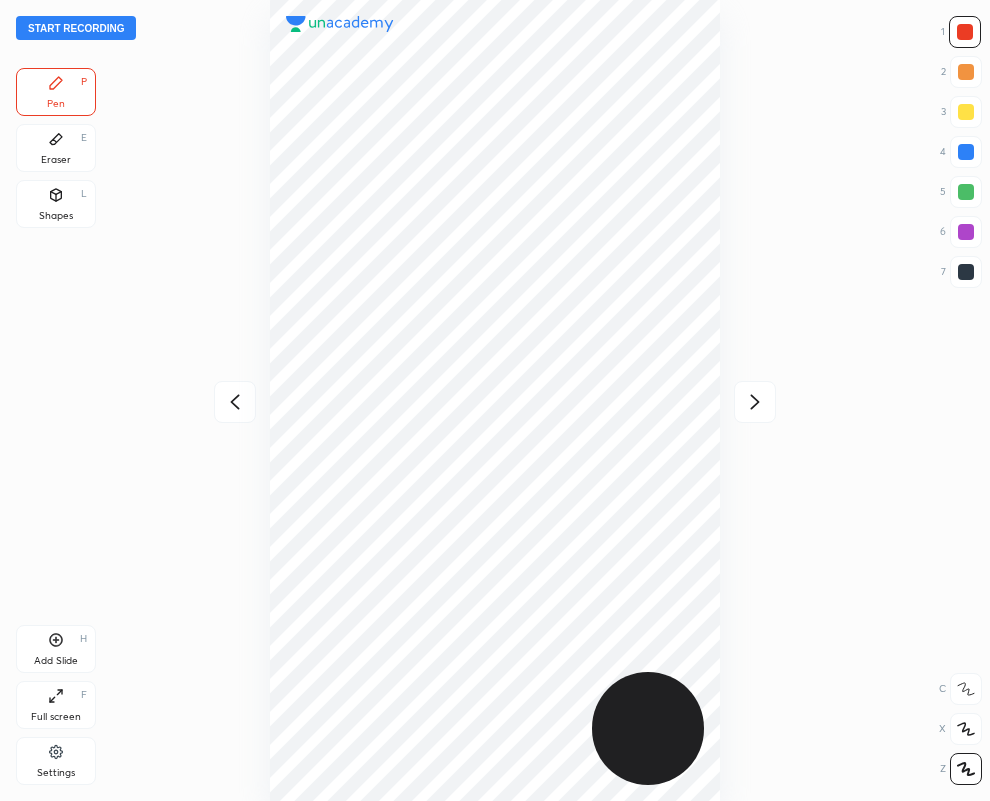 click 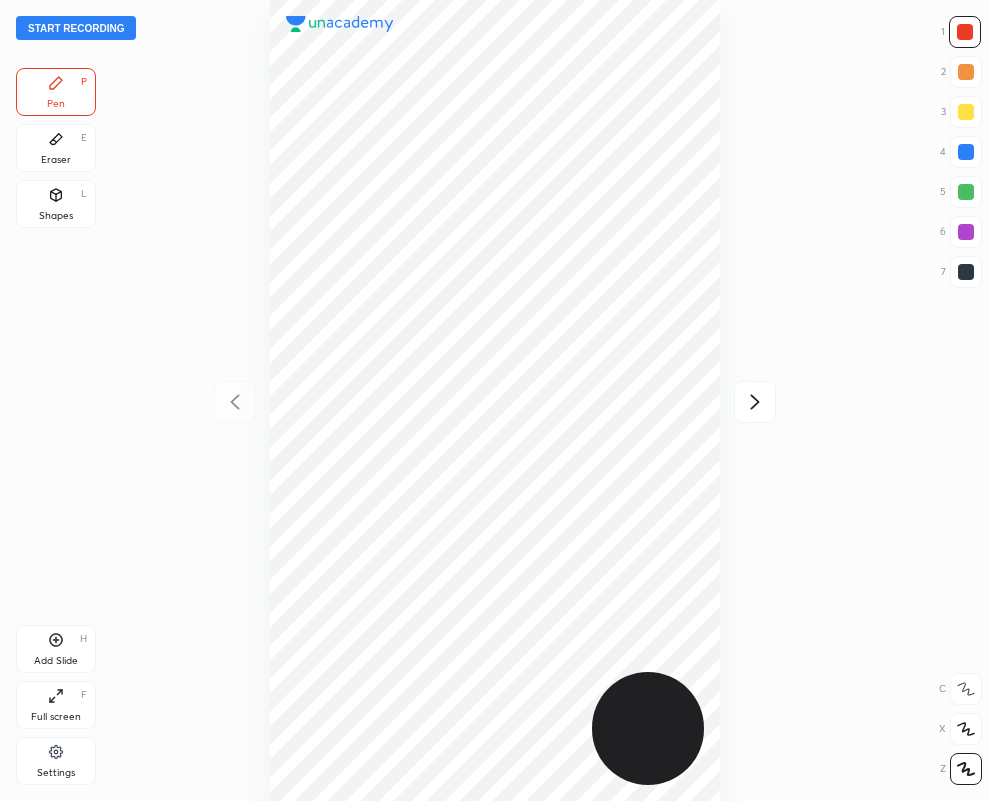 click 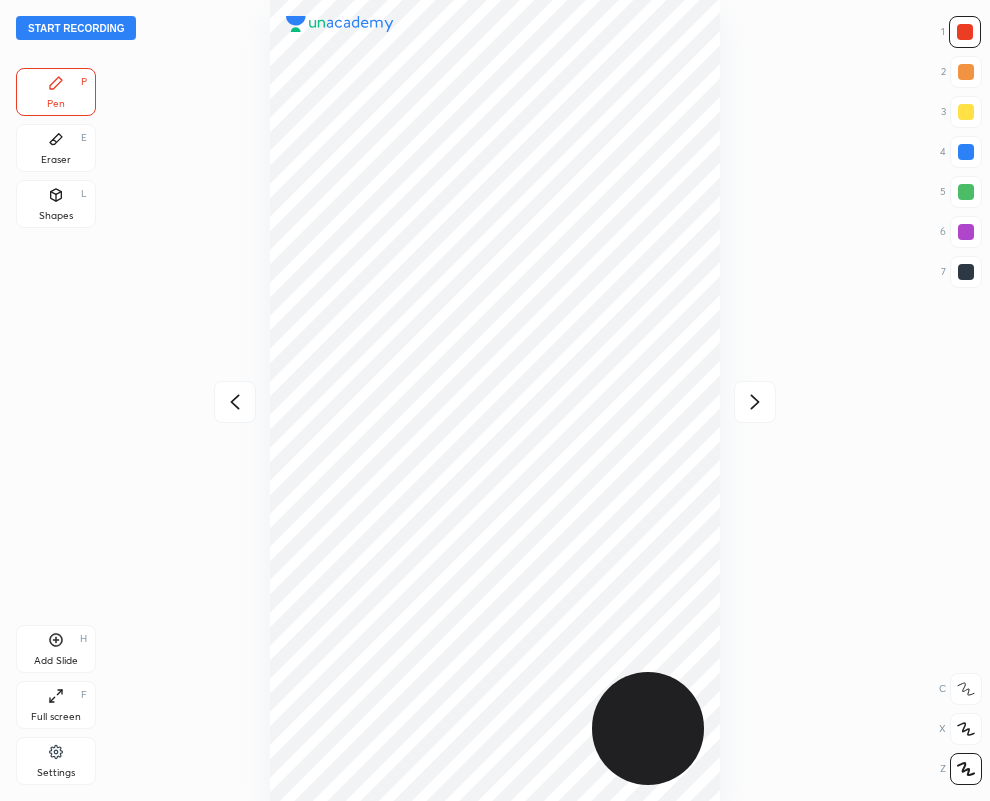 click 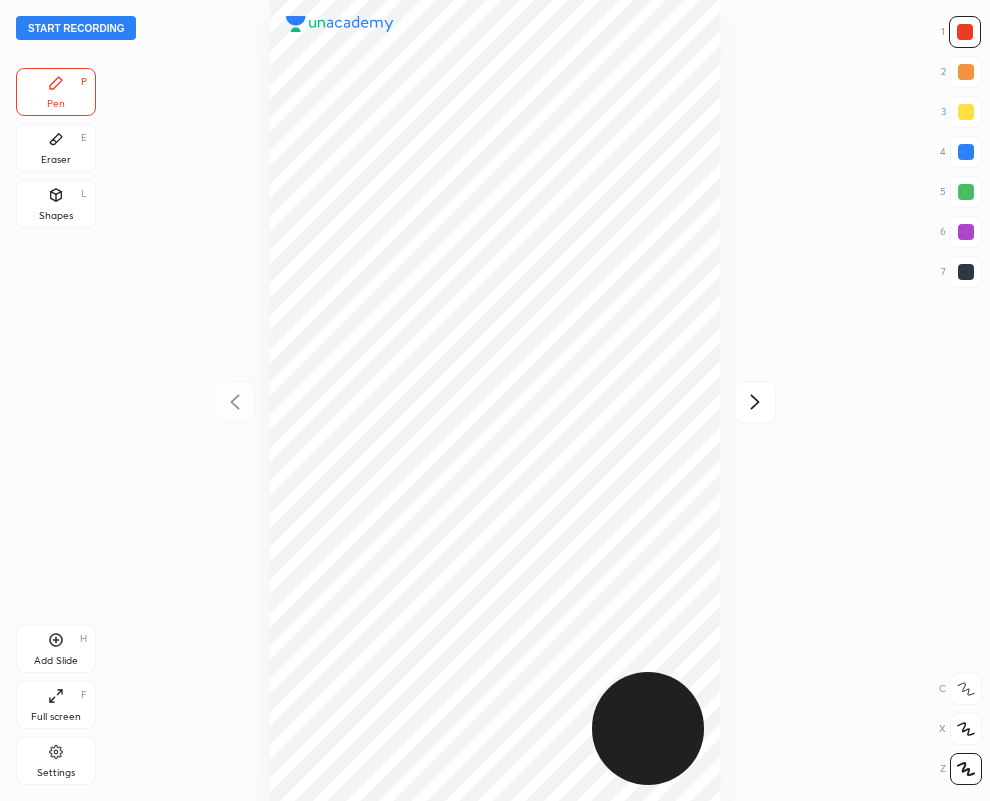 click 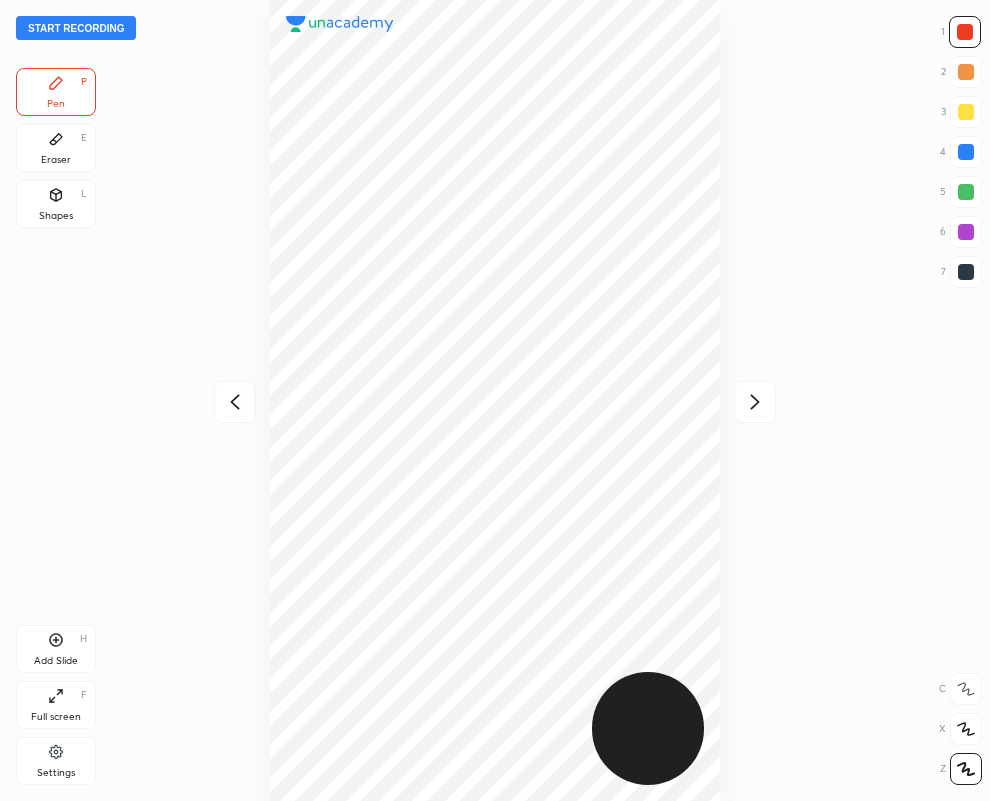 drag, startPoint x: 968, startPoint y: 272, endPoint x: 795, endPoint y: 305, distance: 176.11928 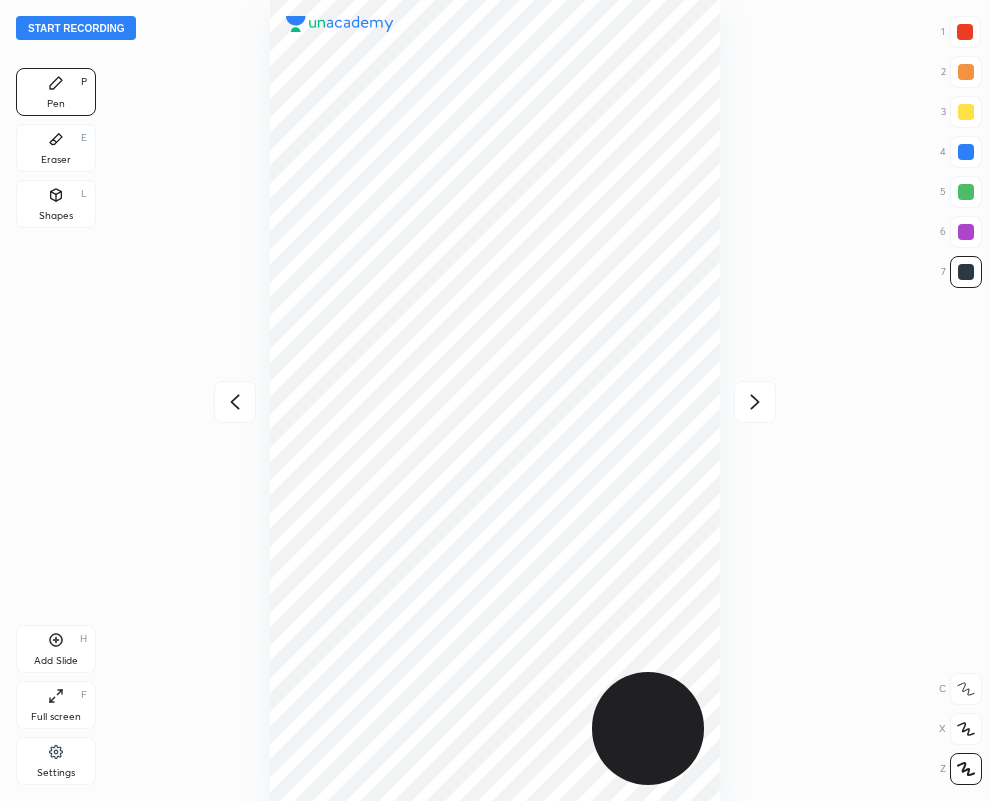 click 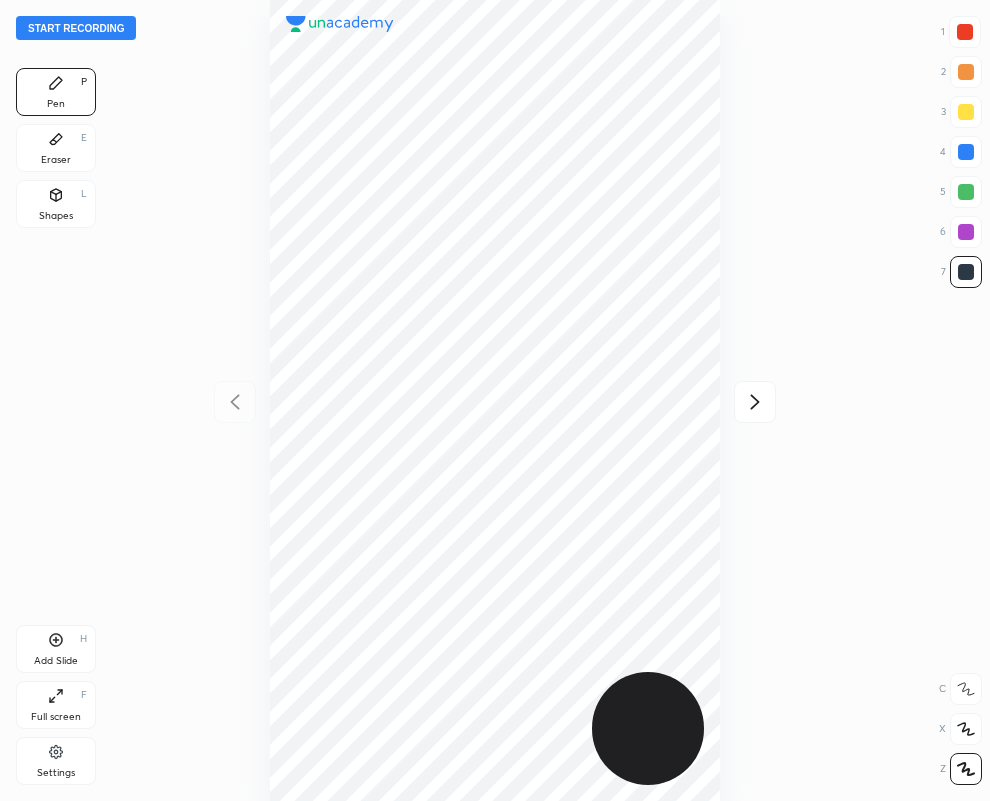 drag, startPoint x: 756, startPoint y: 397, endPoint x: 733, endPoint y: 403, distance: 23.769728 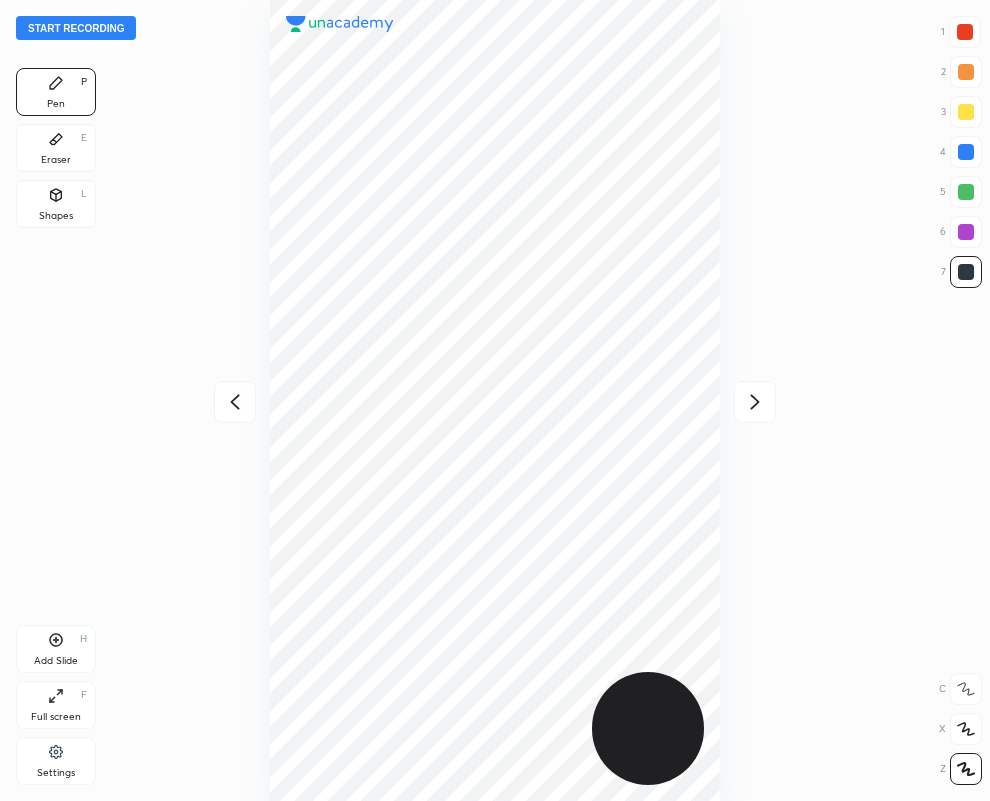 drag, startPoint x: 961, startPoint y: 23, endPoint x: 843, endPoint y: 86, distance: 133.76472 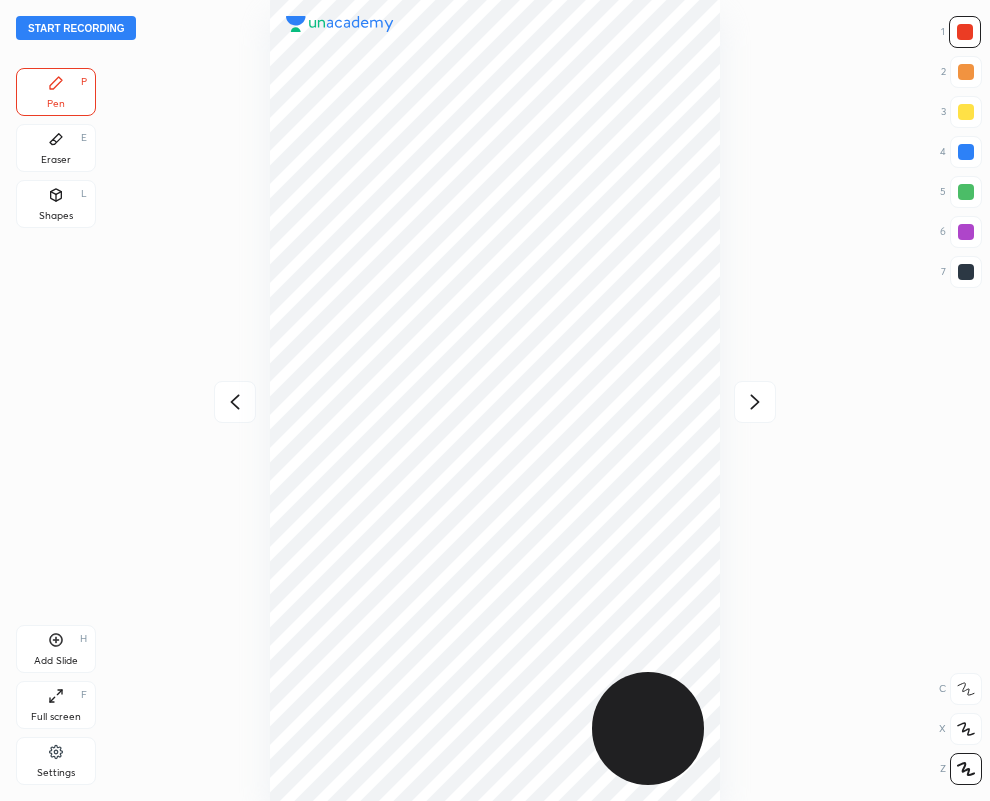 drag, startPoint x: 968, startPoint y: 268, endPoint x: 933, endPoint y: 278, distance: 36.40055 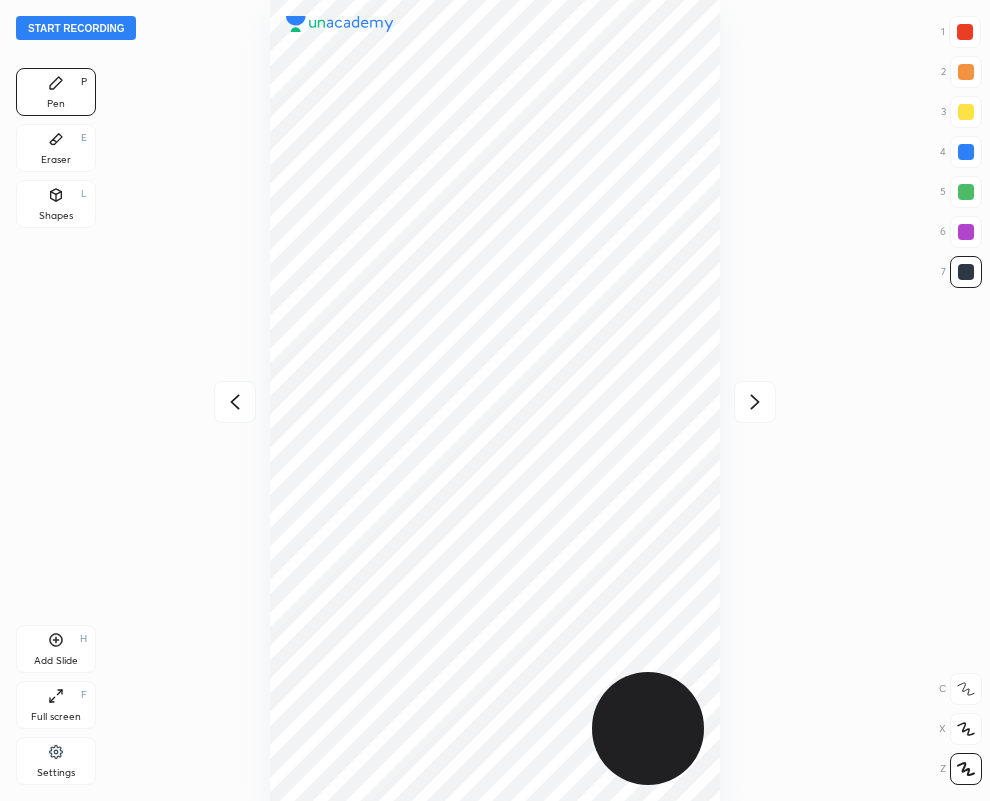 drag, startPoint x: 966, startPoint y: 28, endPoint x: 796, endPoint y: 138, distance: 202.48457 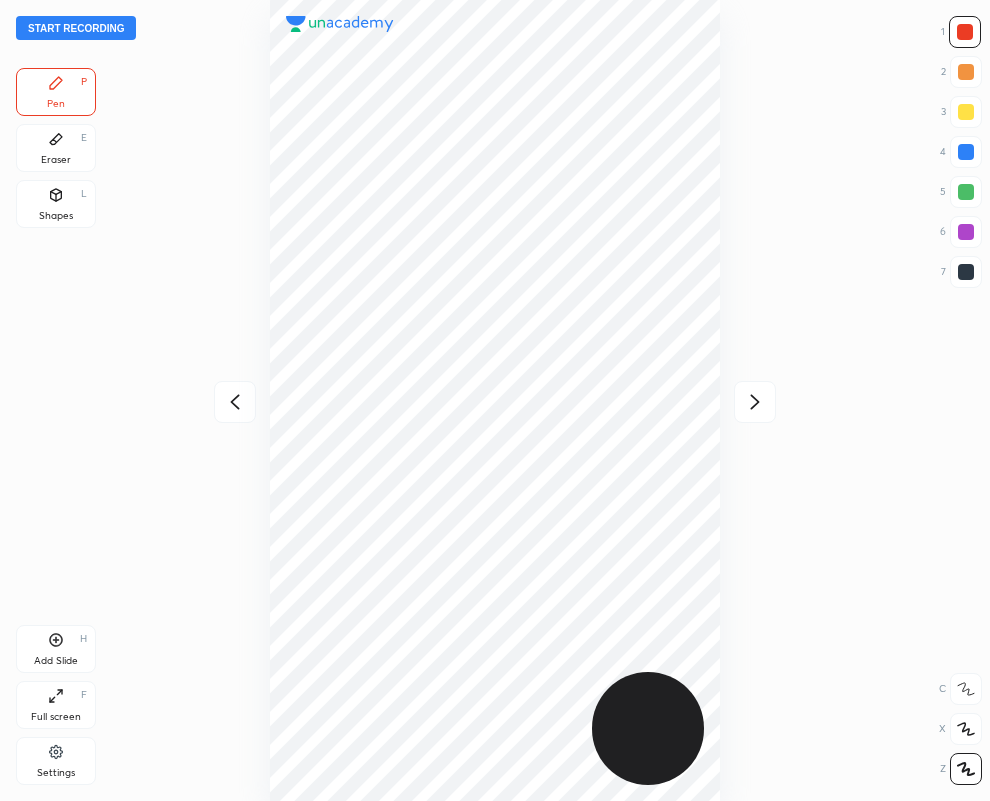 drag, startPoint x: 965, startPoint y: 271, endPoint x: 796, endPoint y: 332, distance: 179.67192 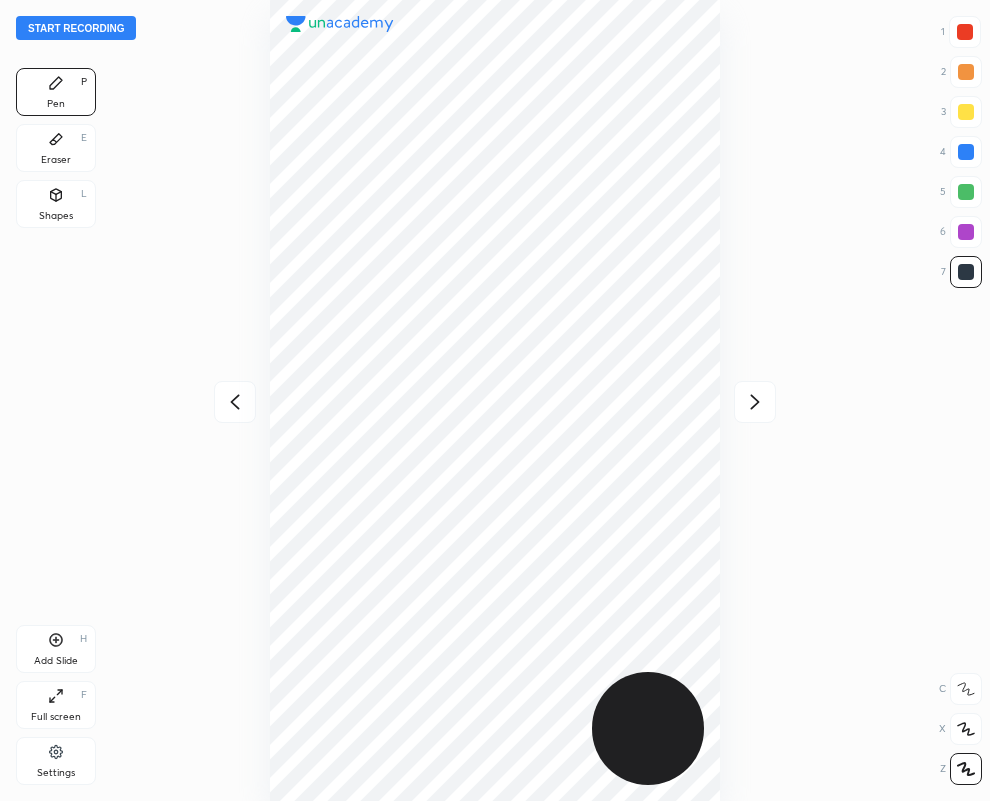 click 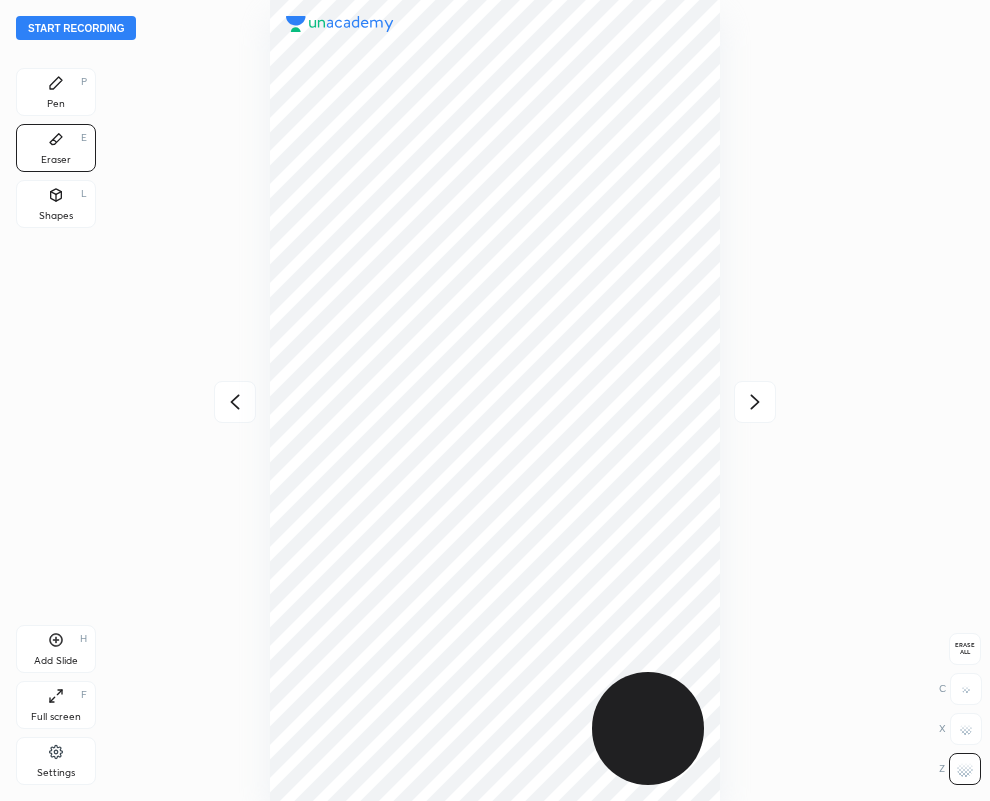 drag, startPoint x: 71, startPoint y: 88, endPoint x: 84, endPoint y: 78, distance: 16.40122 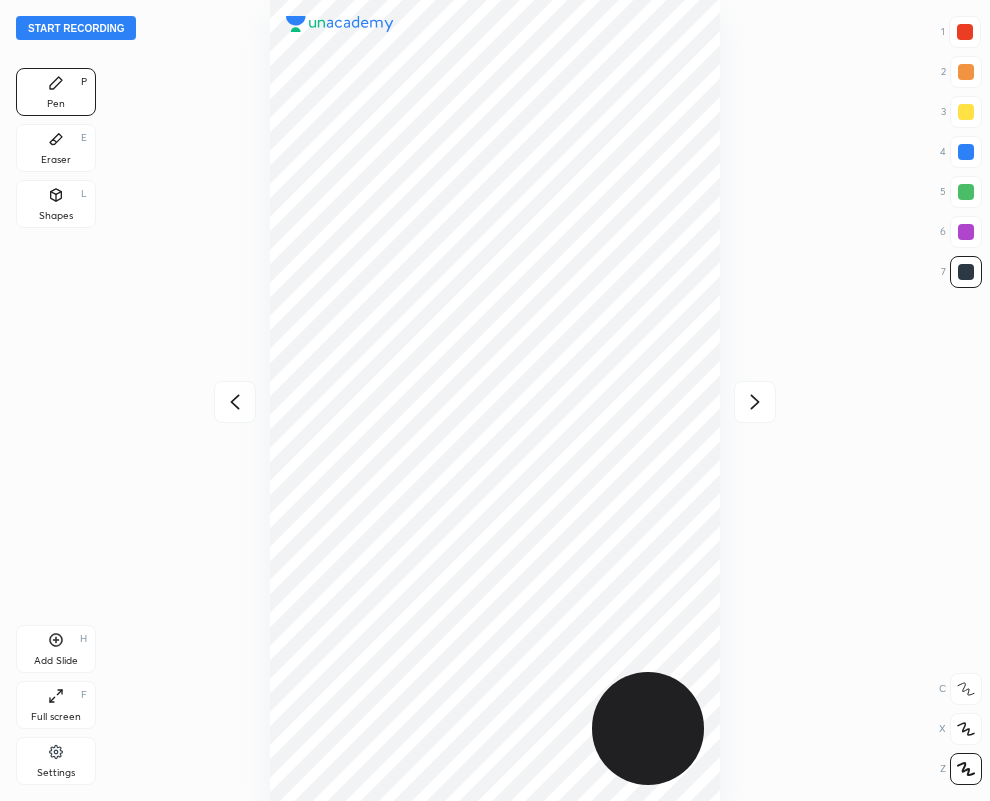 click on "Eraser E" at bounding box center (56, 148) 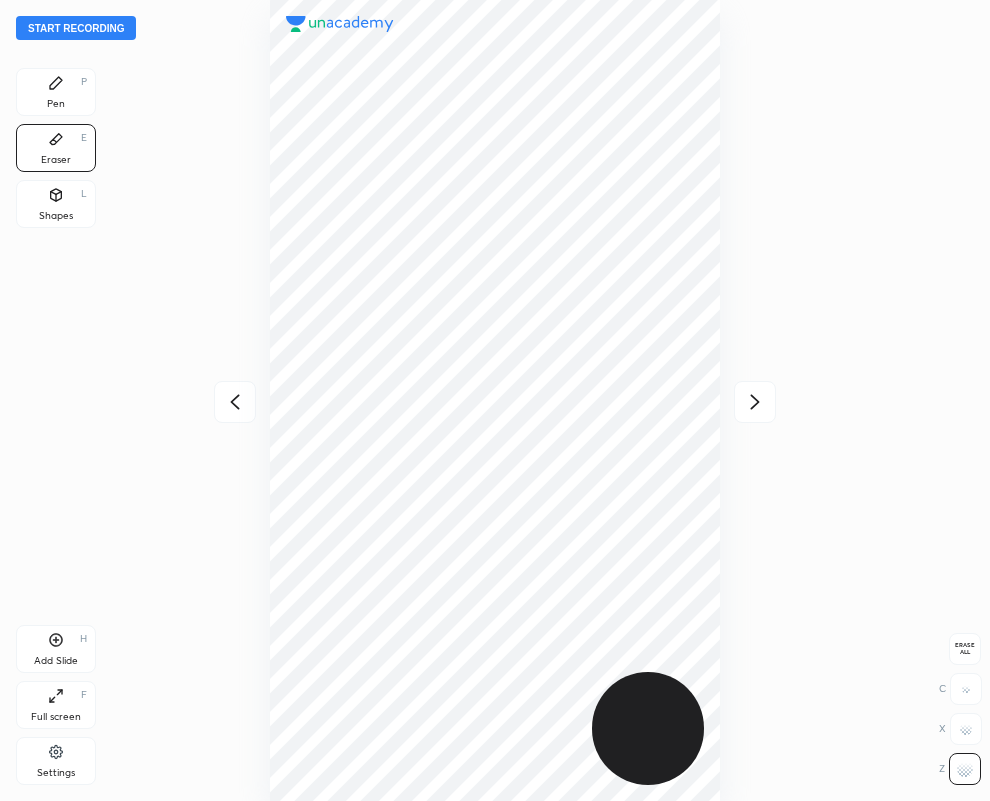 click on "Pen P" at bounding box center [56, 92] 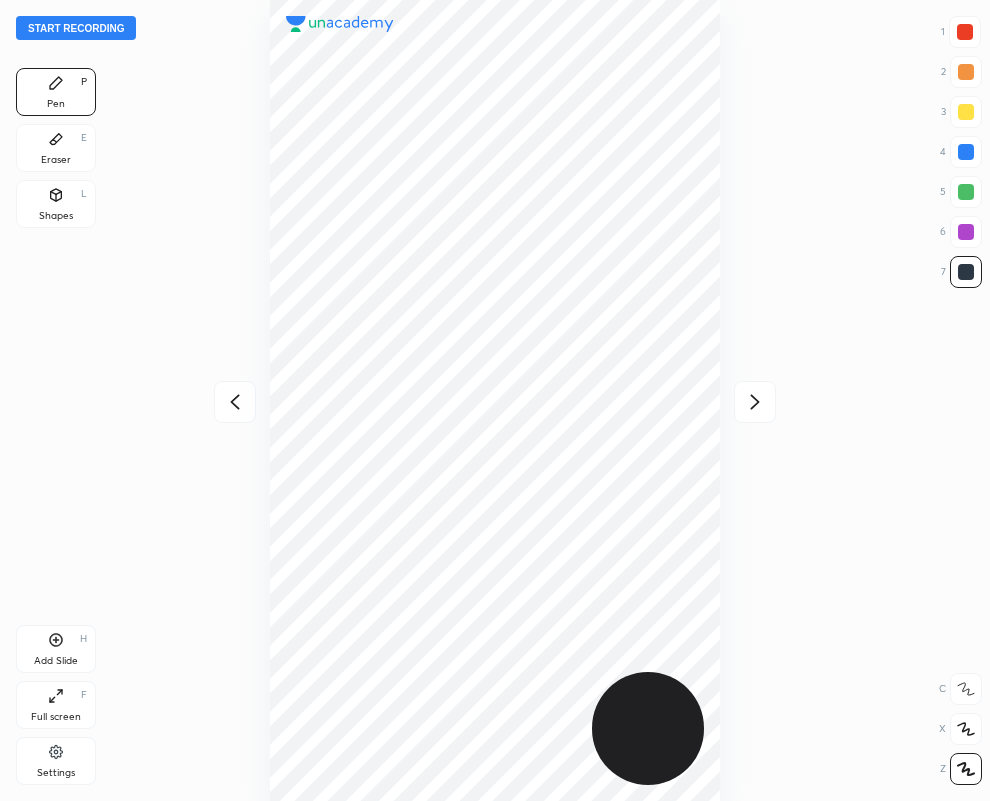 click 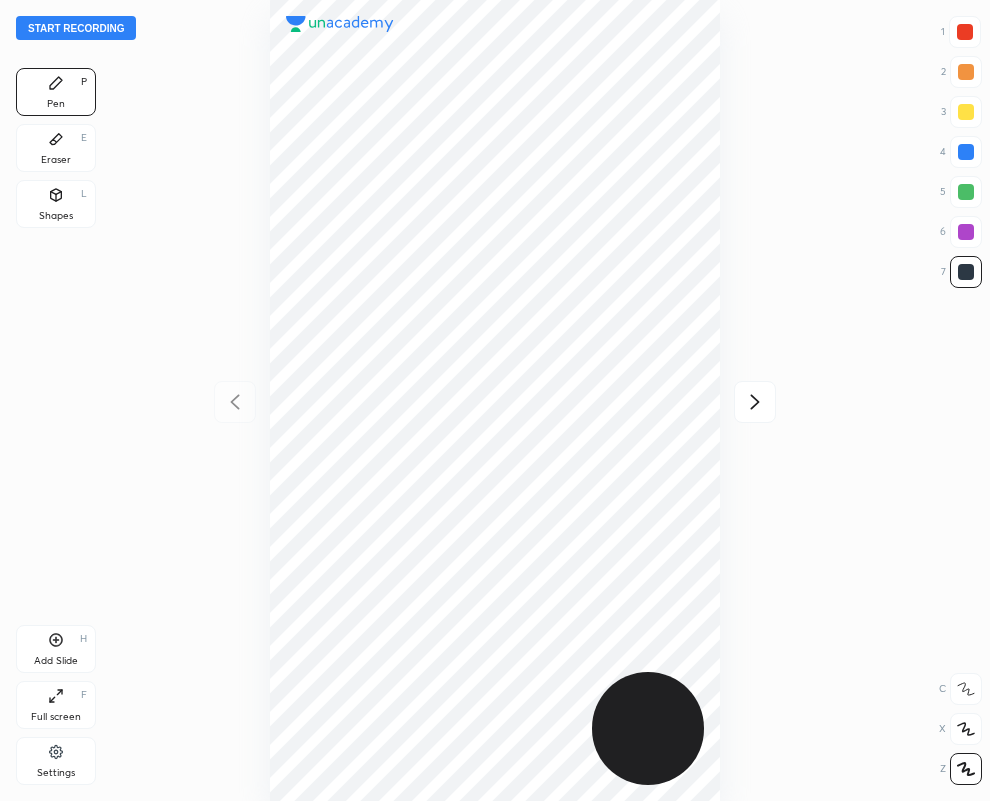 click 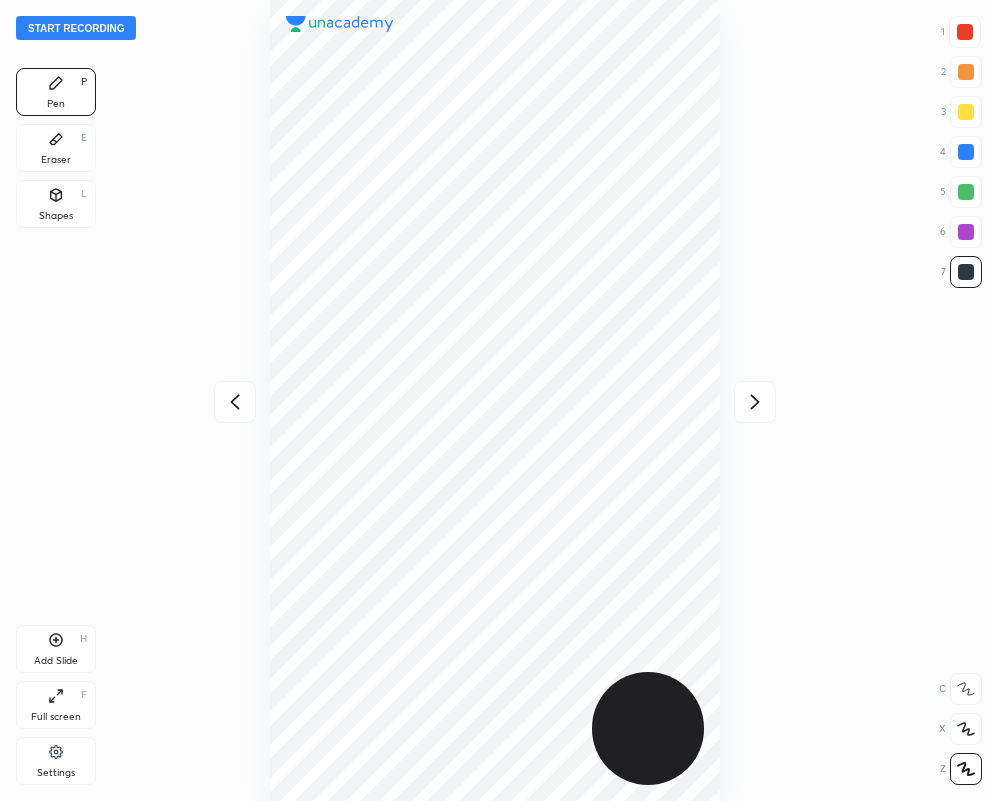 click 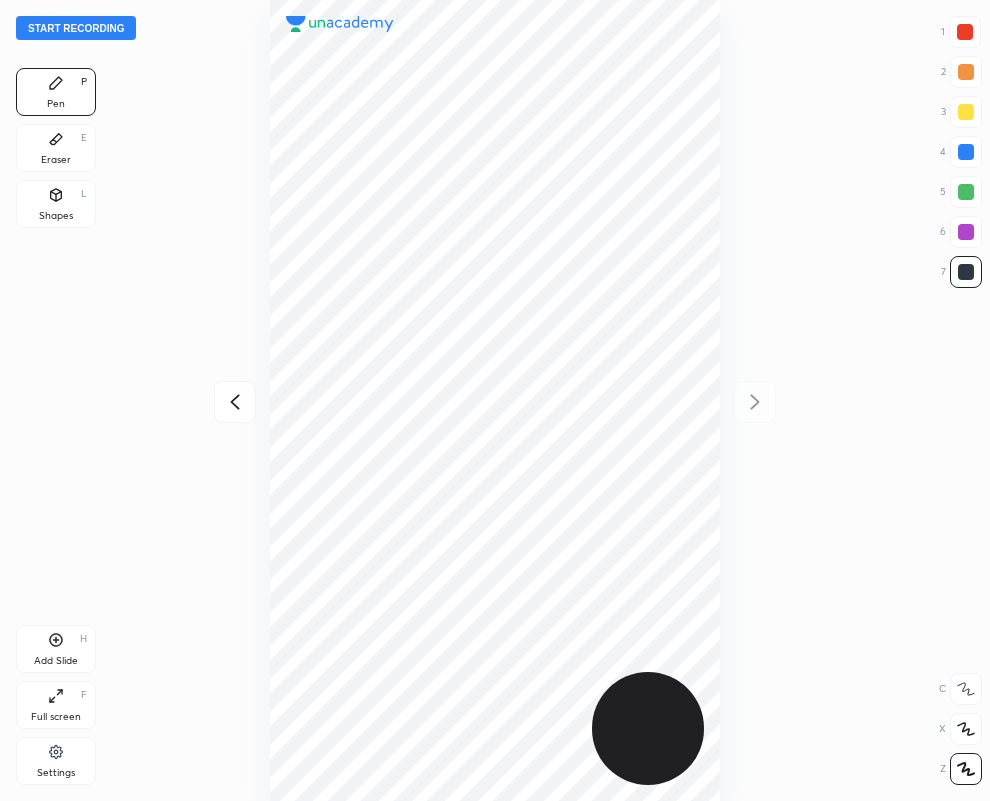 click 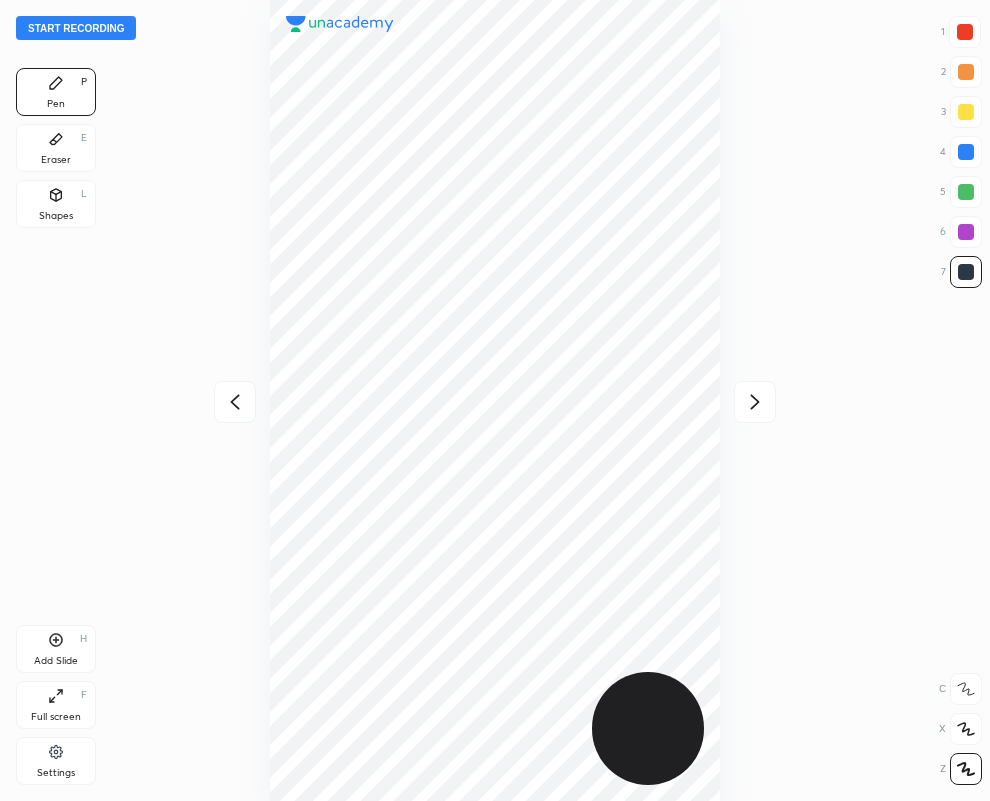 click 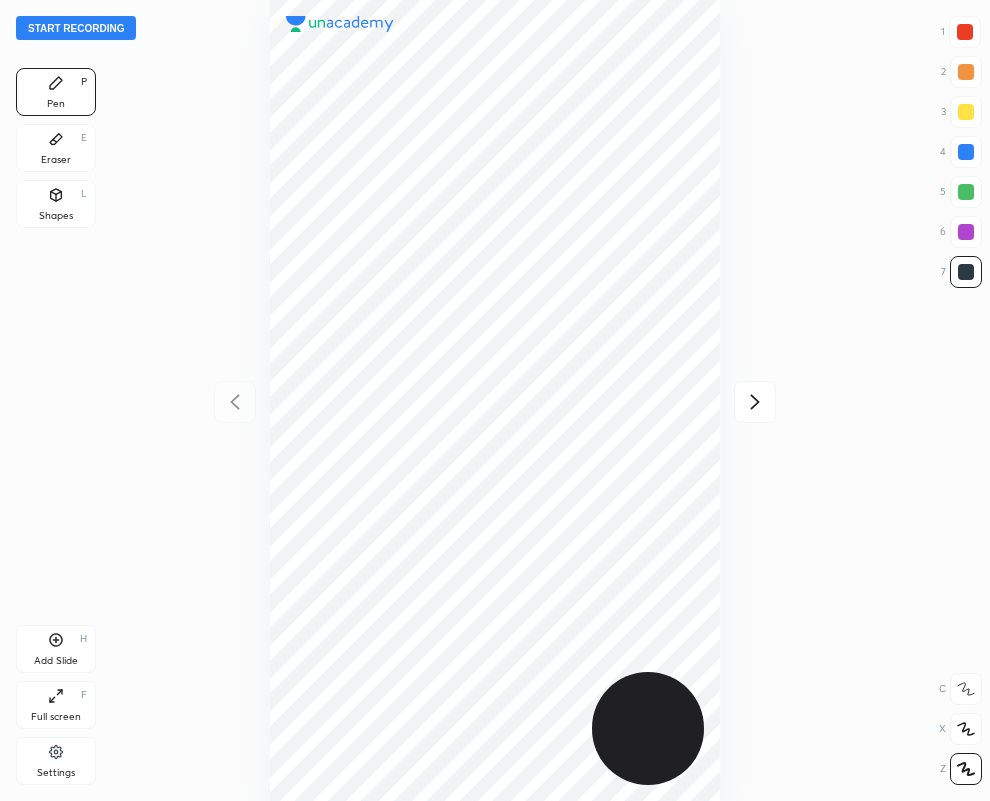 click 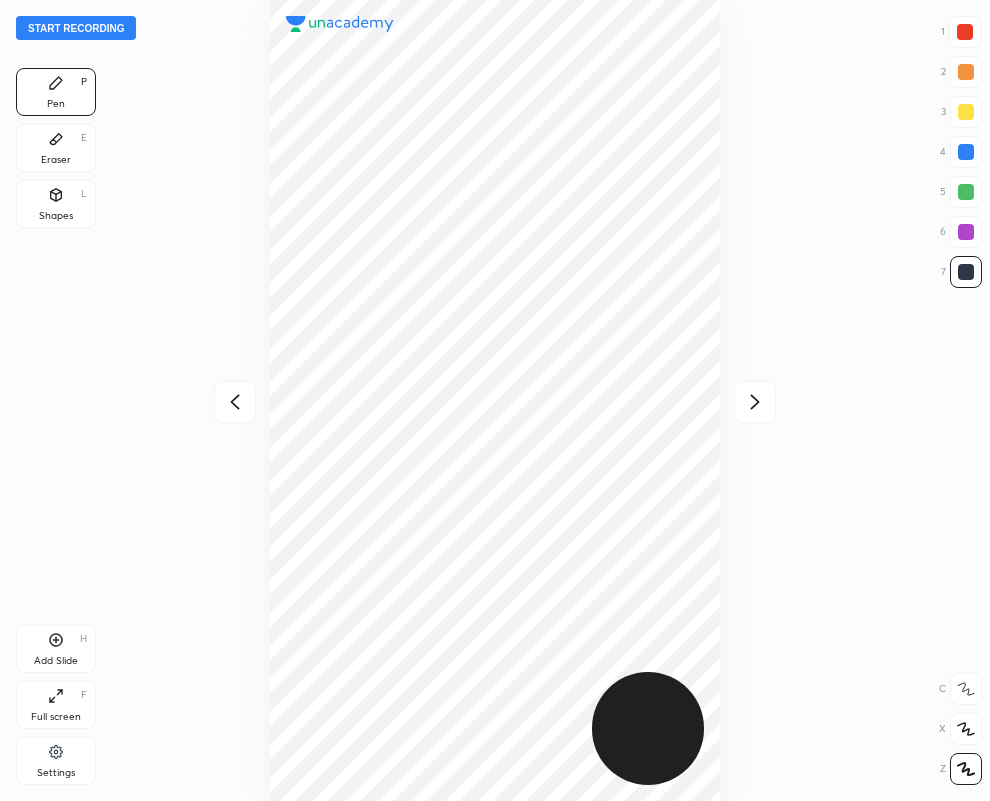 click 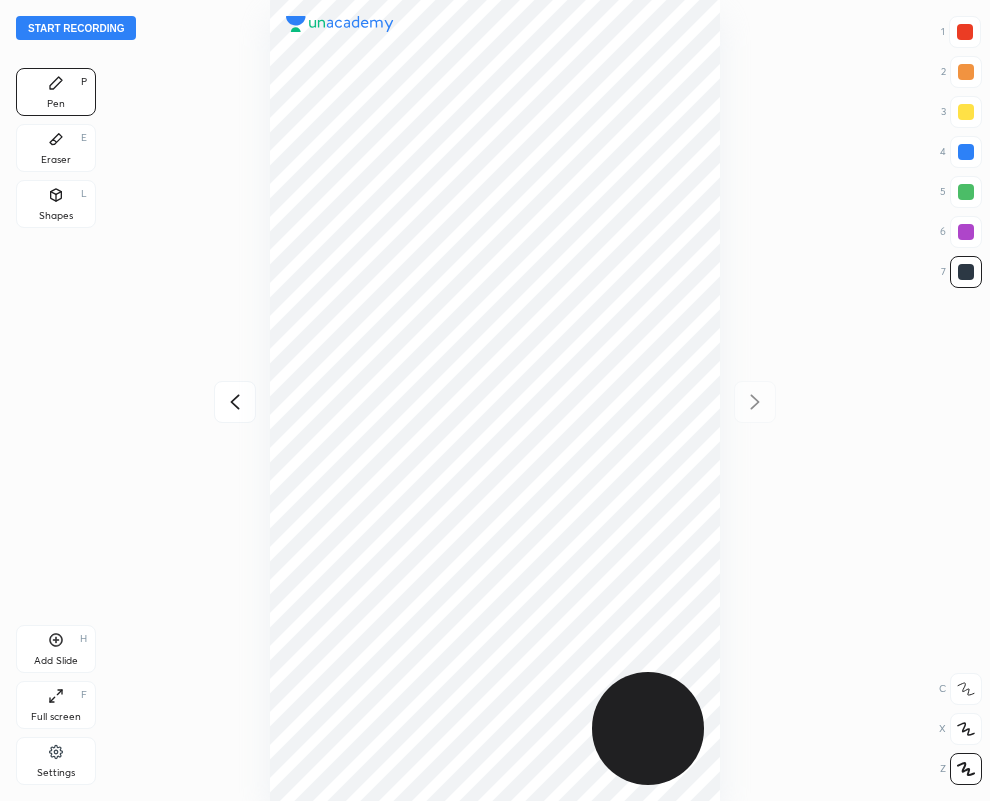 click 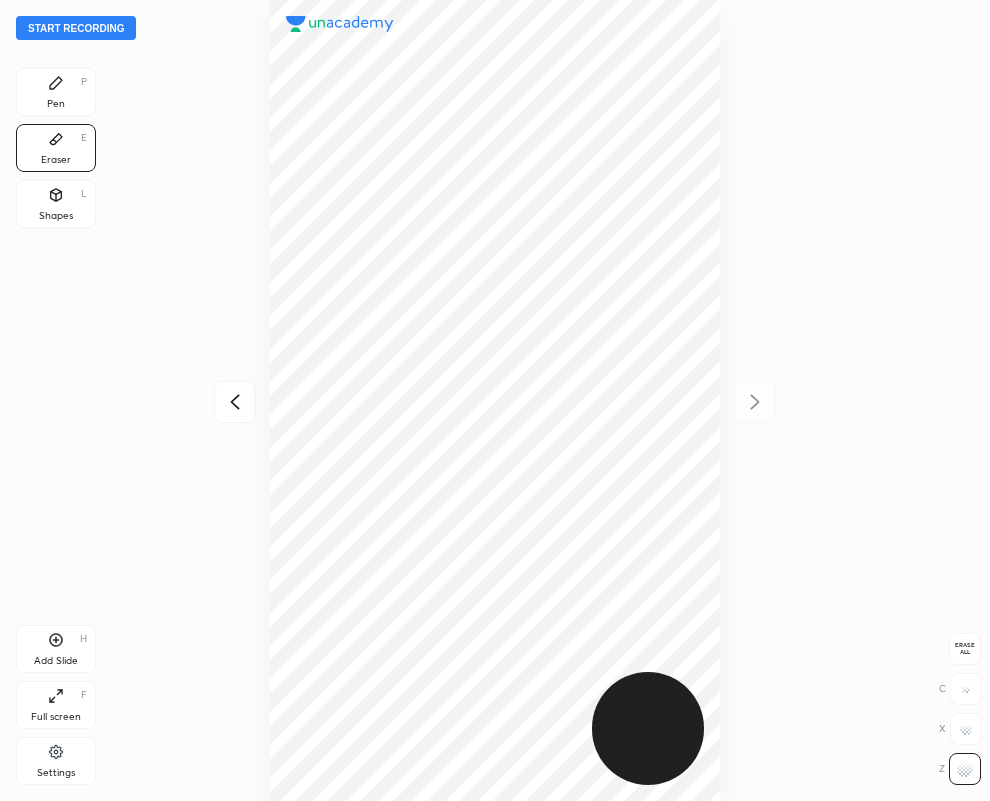 click on "Pen P" at bounding box center (56, 92) 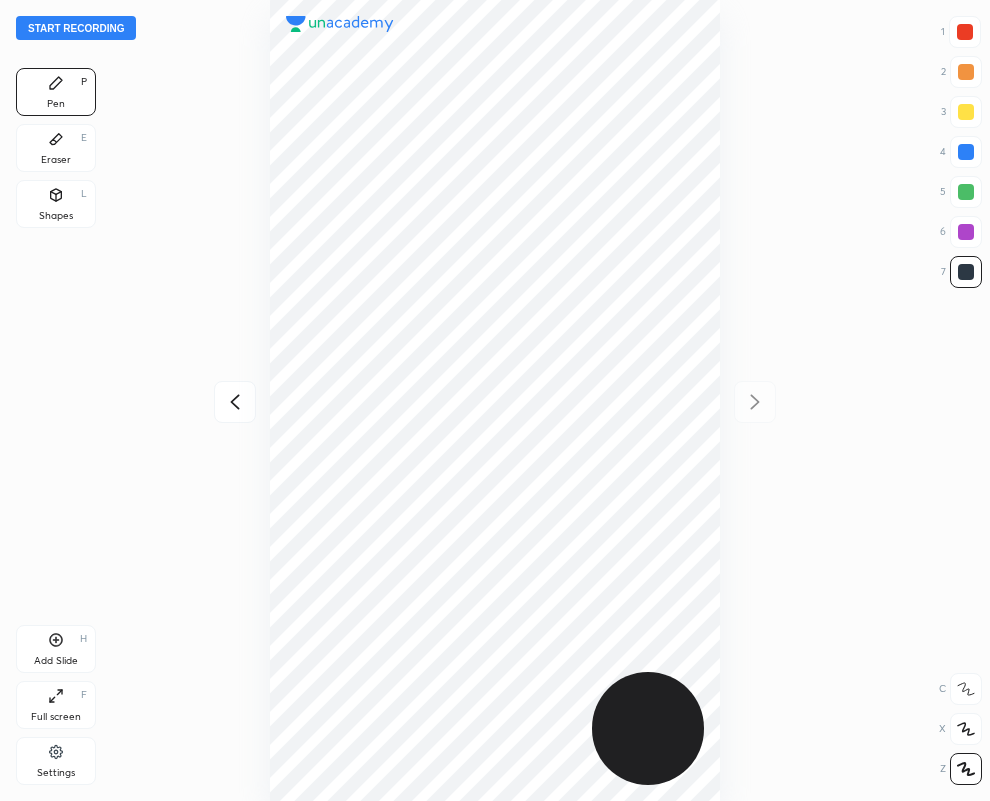 click at bounding box center (965, 32) 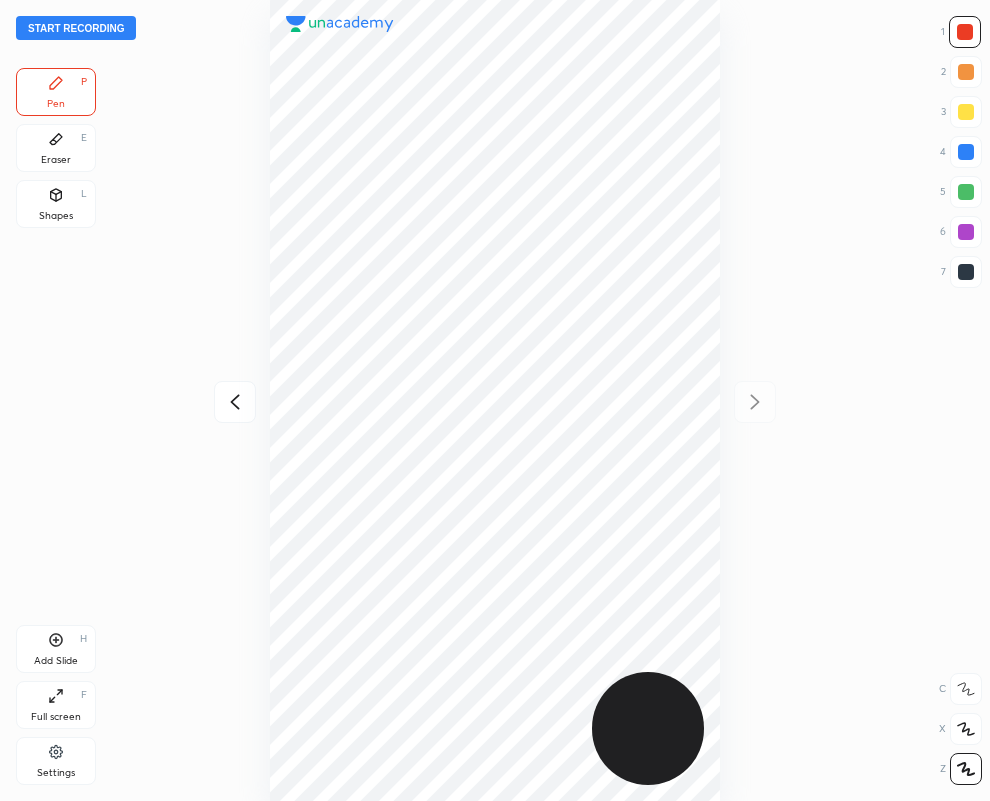 click 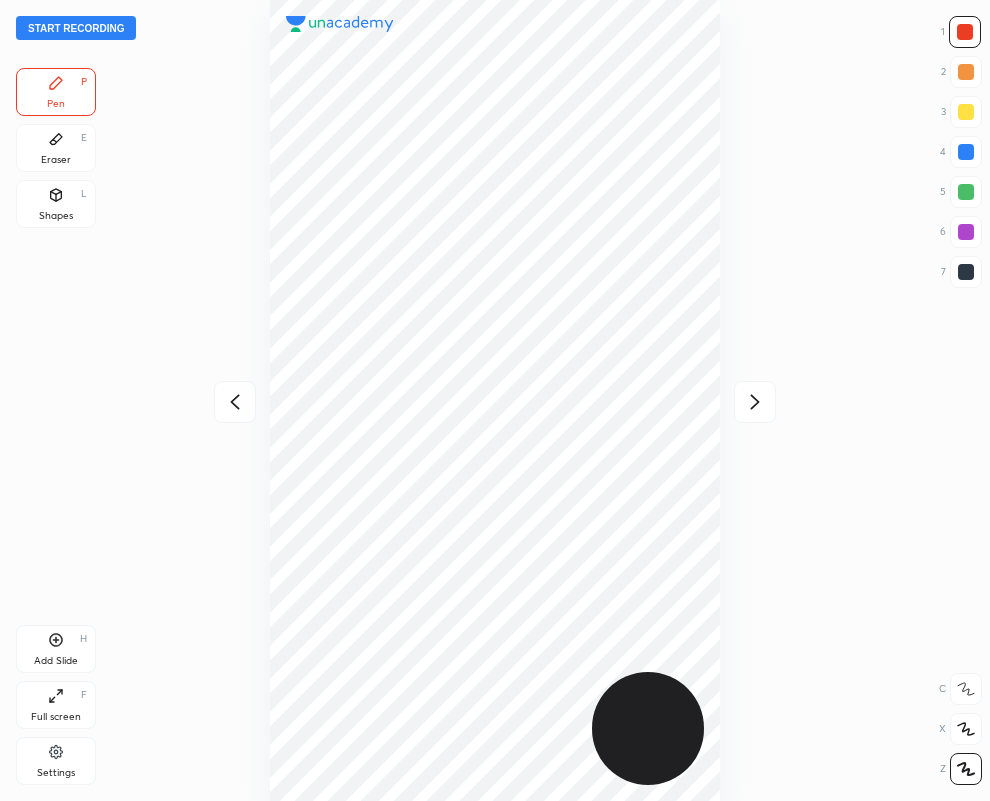 click 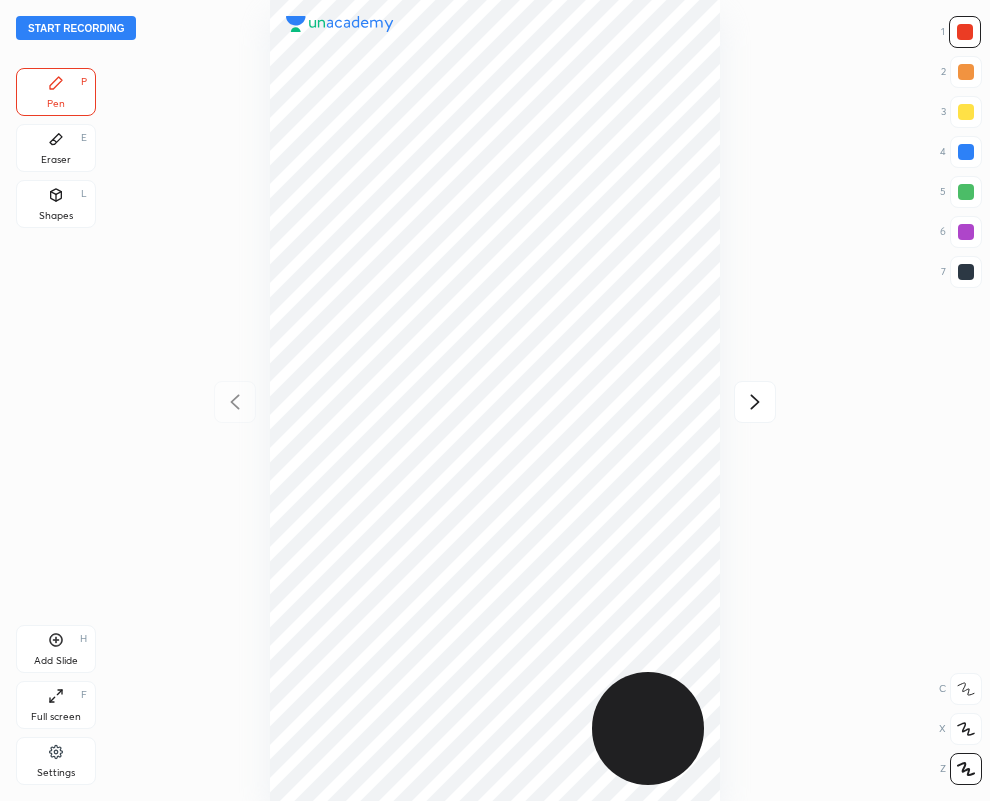 click 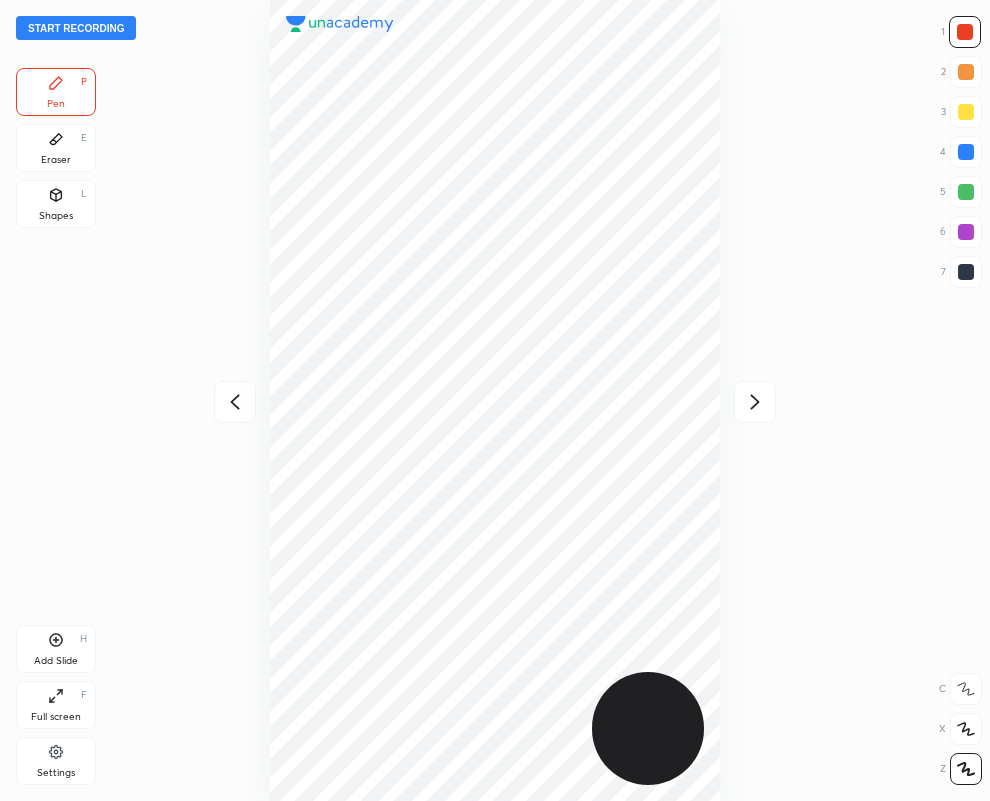 click 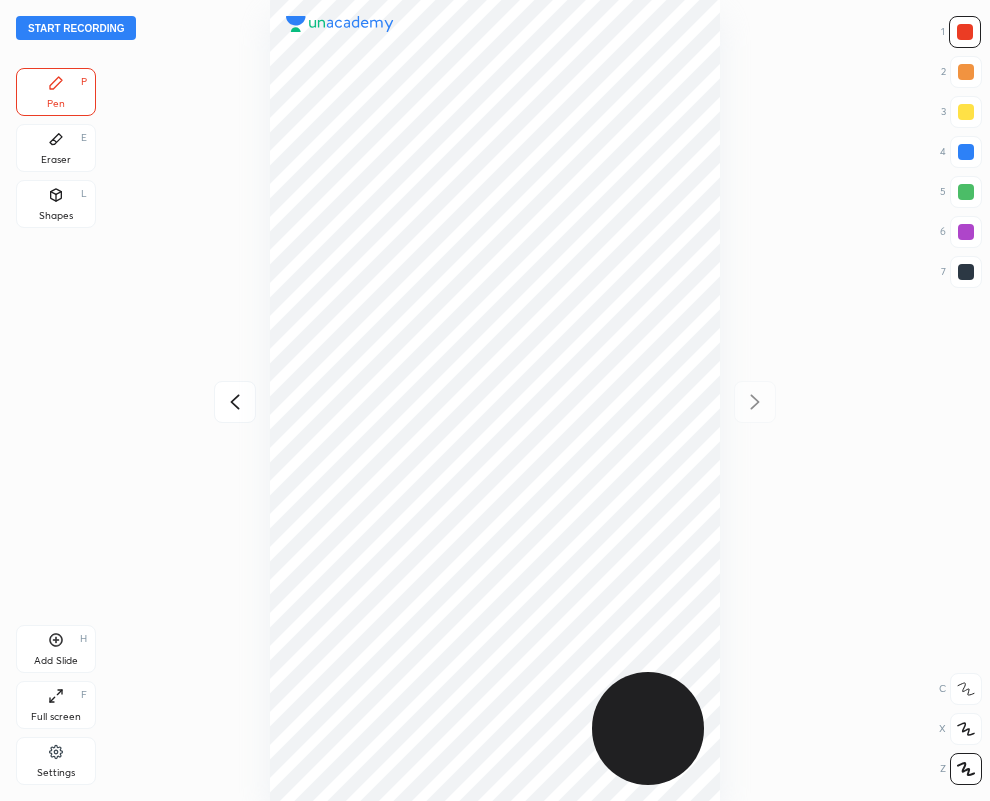 click at bounding box center [966, 272] 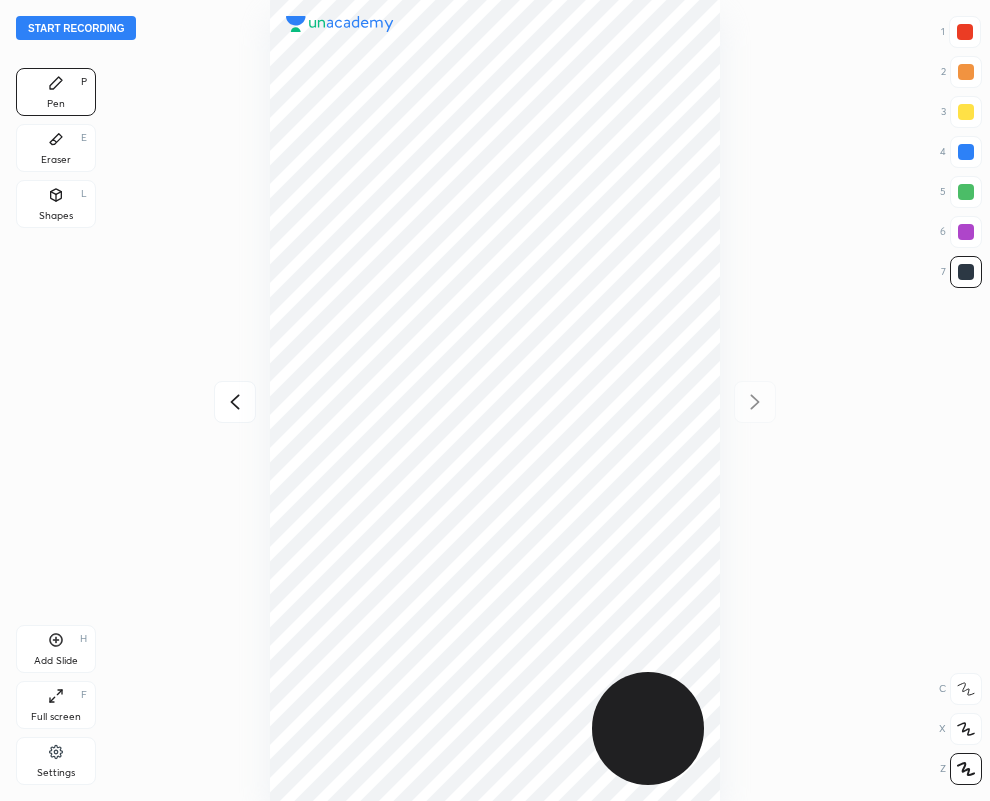 click at bounding box center (966, 152) 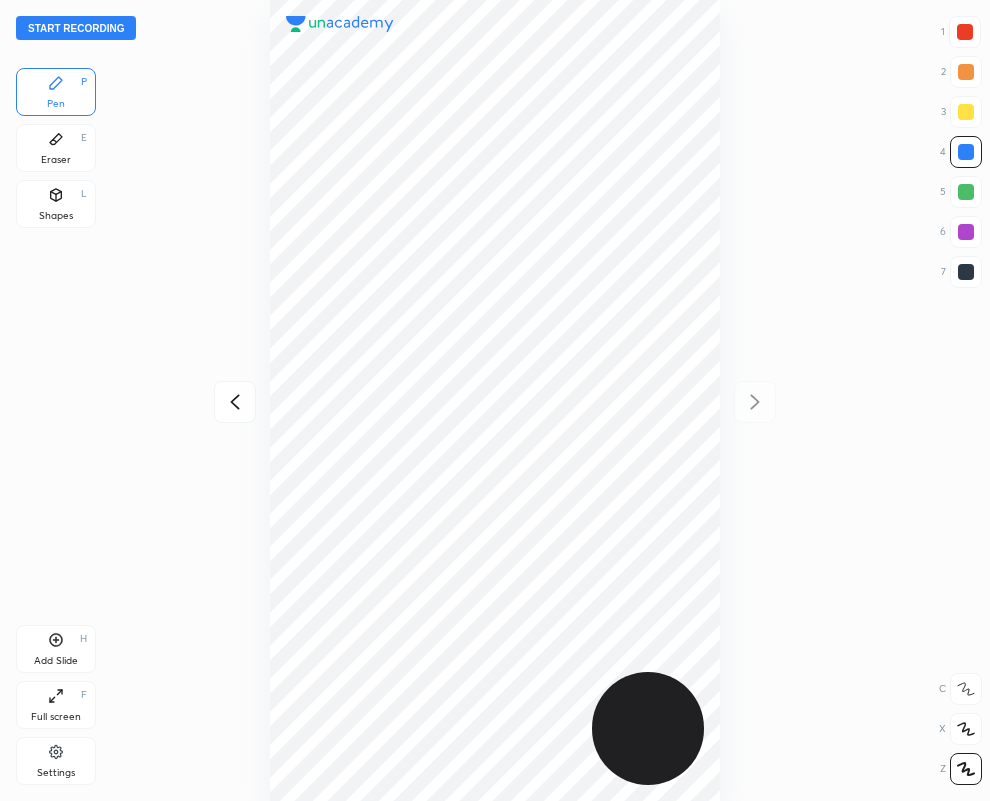 click 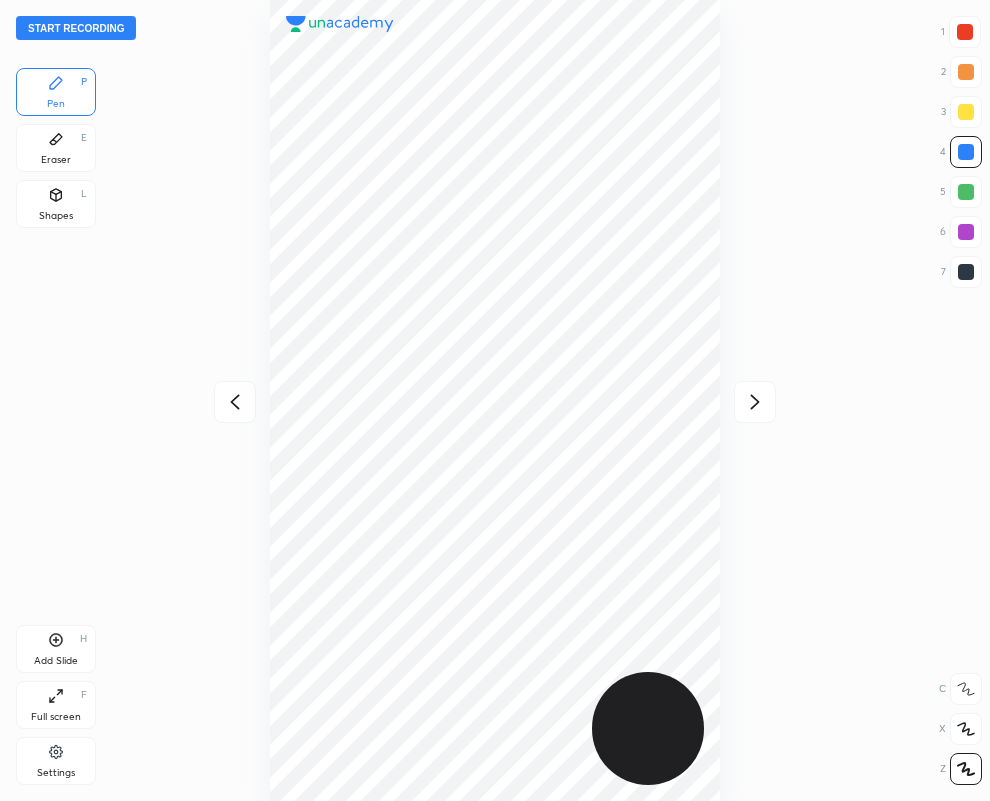 click 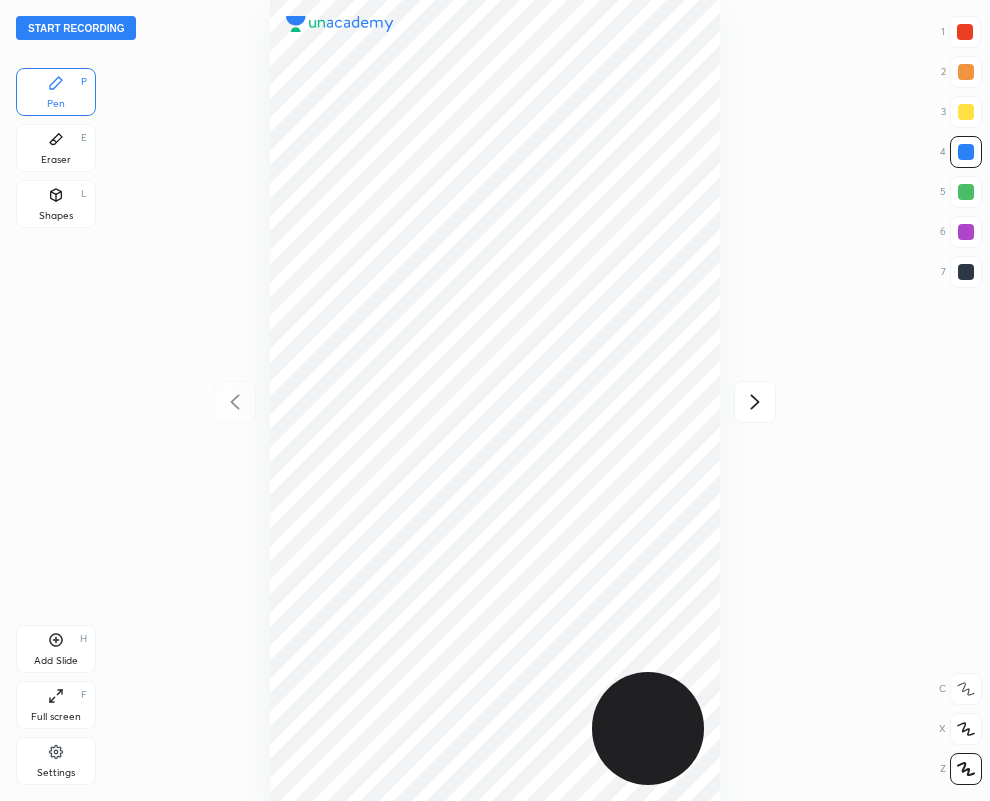 click at bounding box center (966, 232) 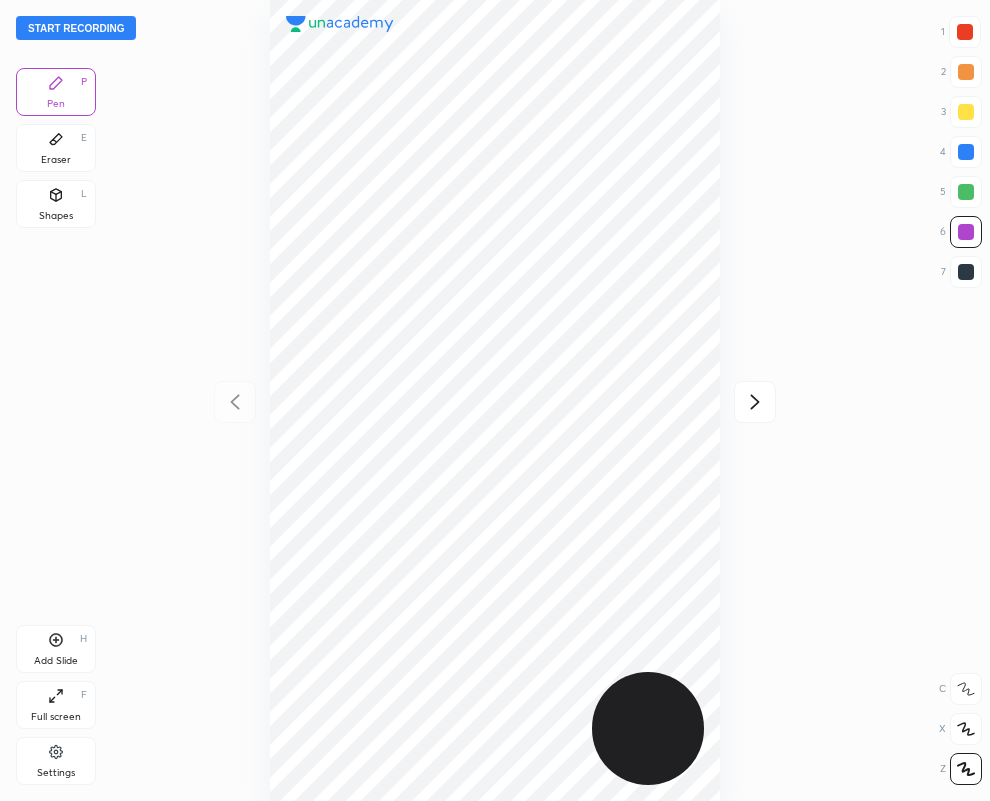 click on "Start recording" at bounding box center [76, 28] 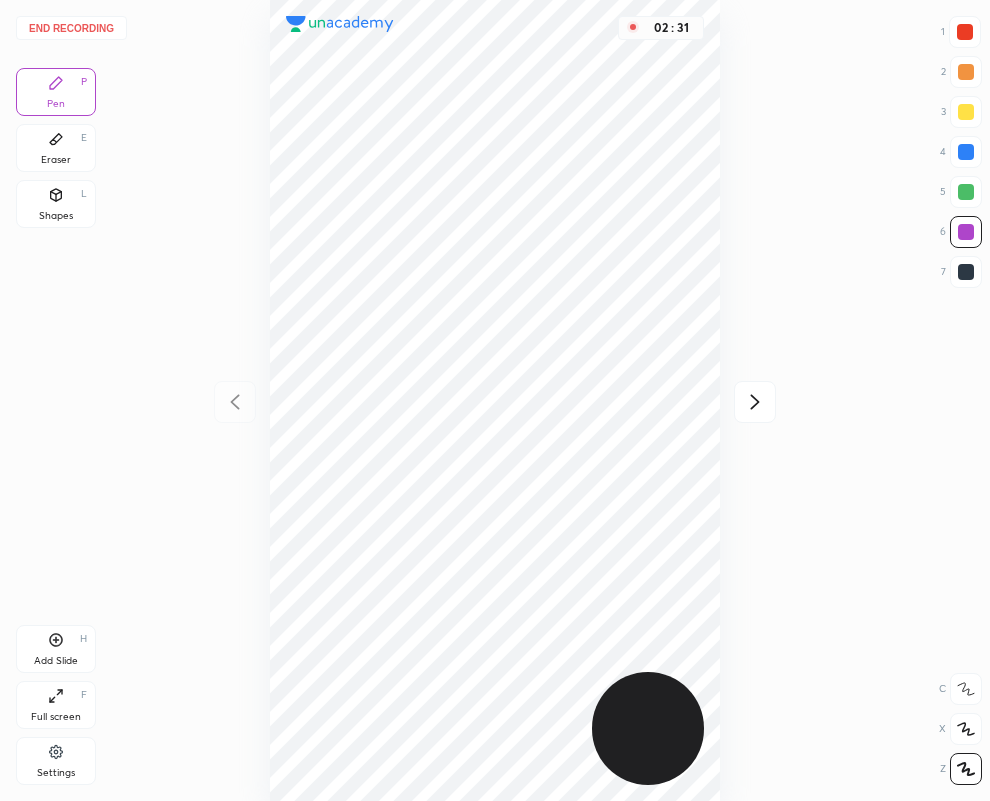 click 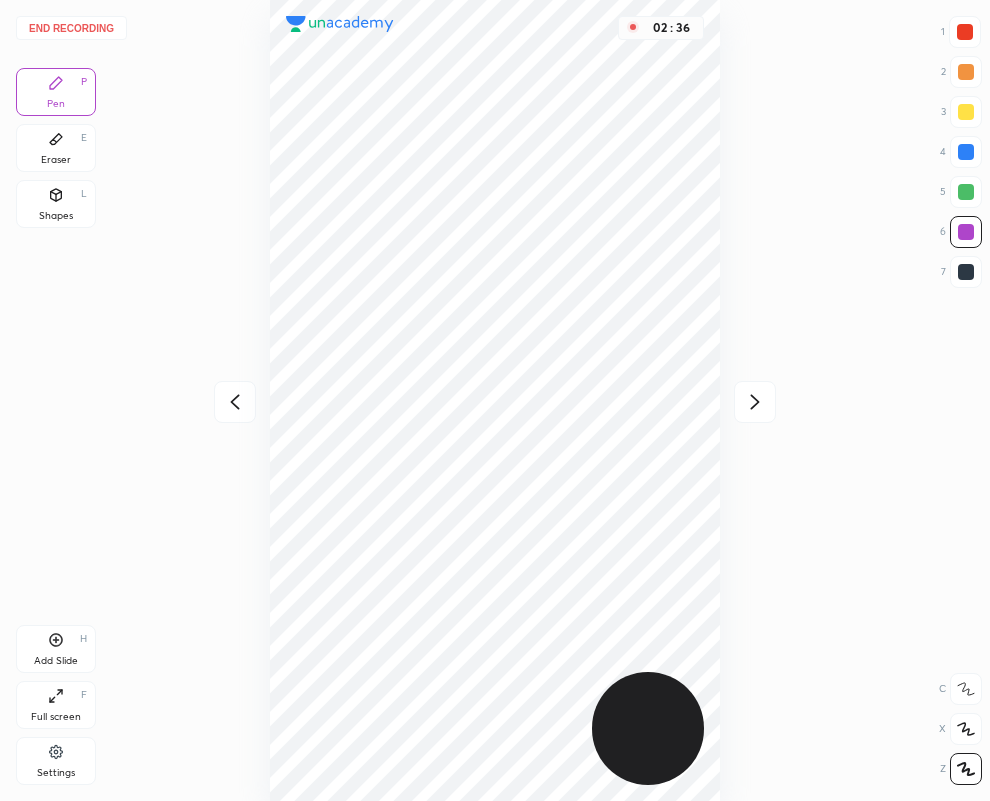 click 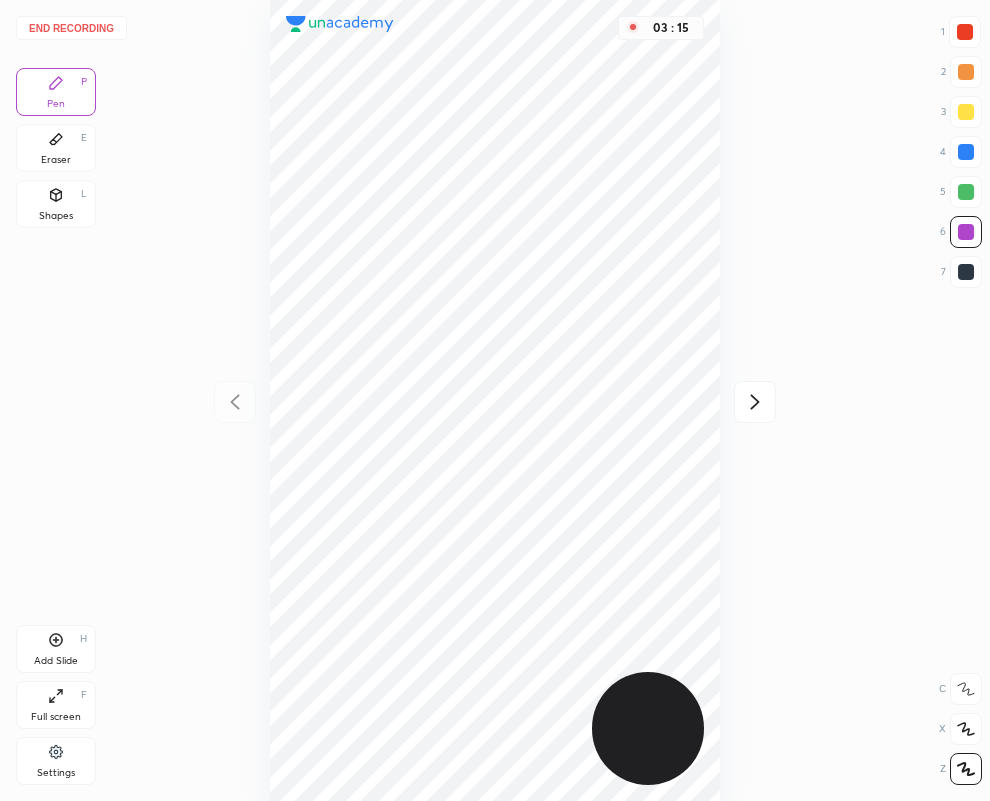 click 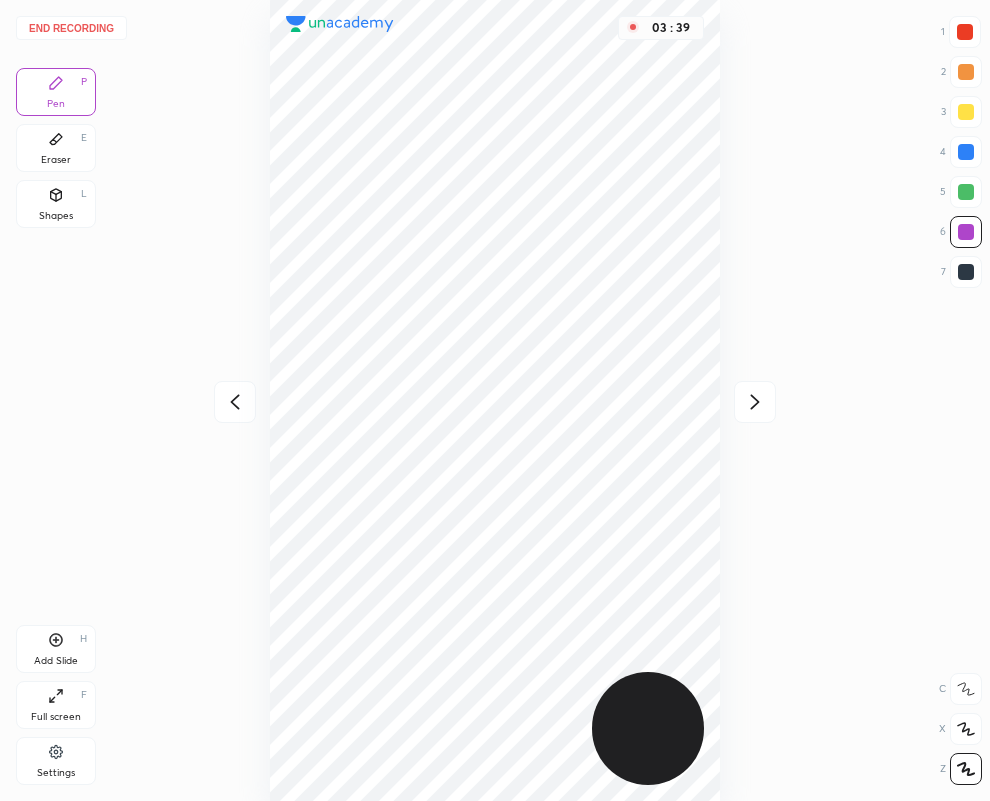 click 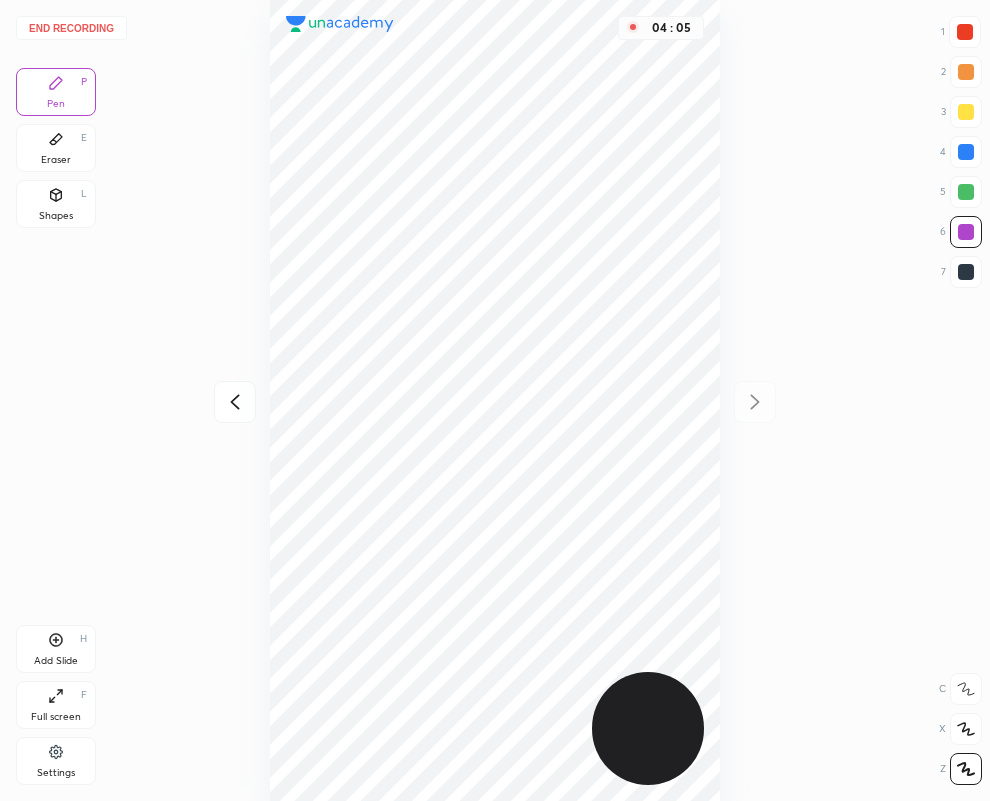 click on "End recording" at bounding box center [71, 28] 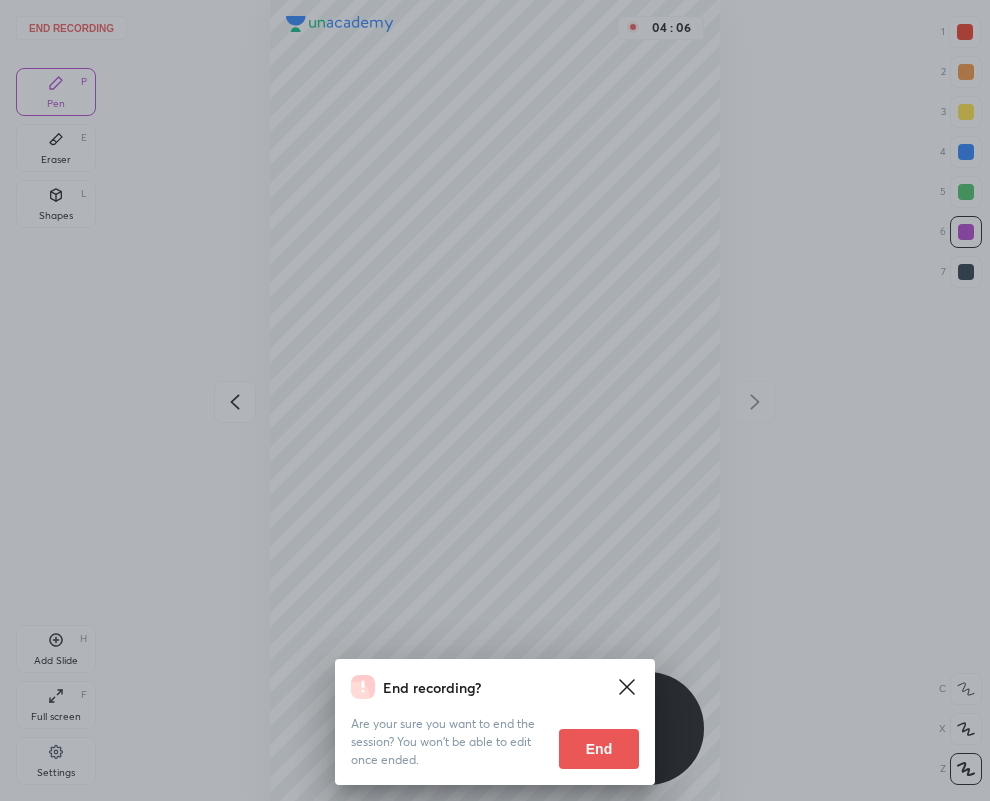 drag, startPoint x: 574, startPoint y: 748, endPoint x: 0, endPoint y: 733, distance: 574.196 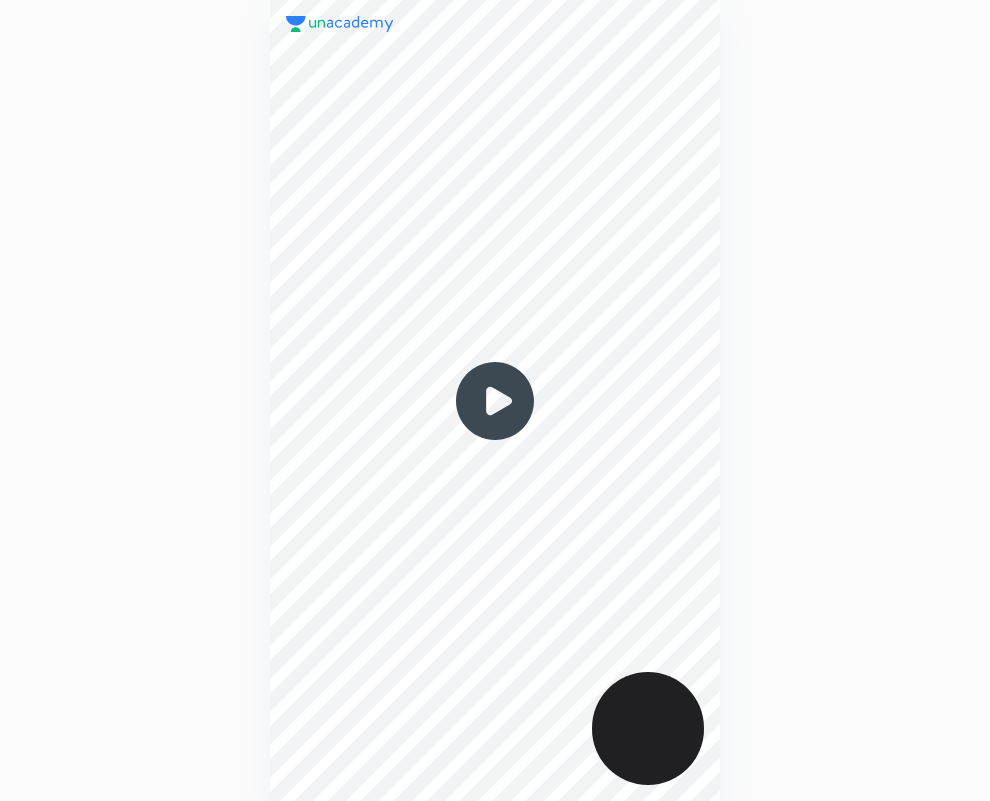 scroll, scrollTop: 0, scrollLeft: 0, axis: both 